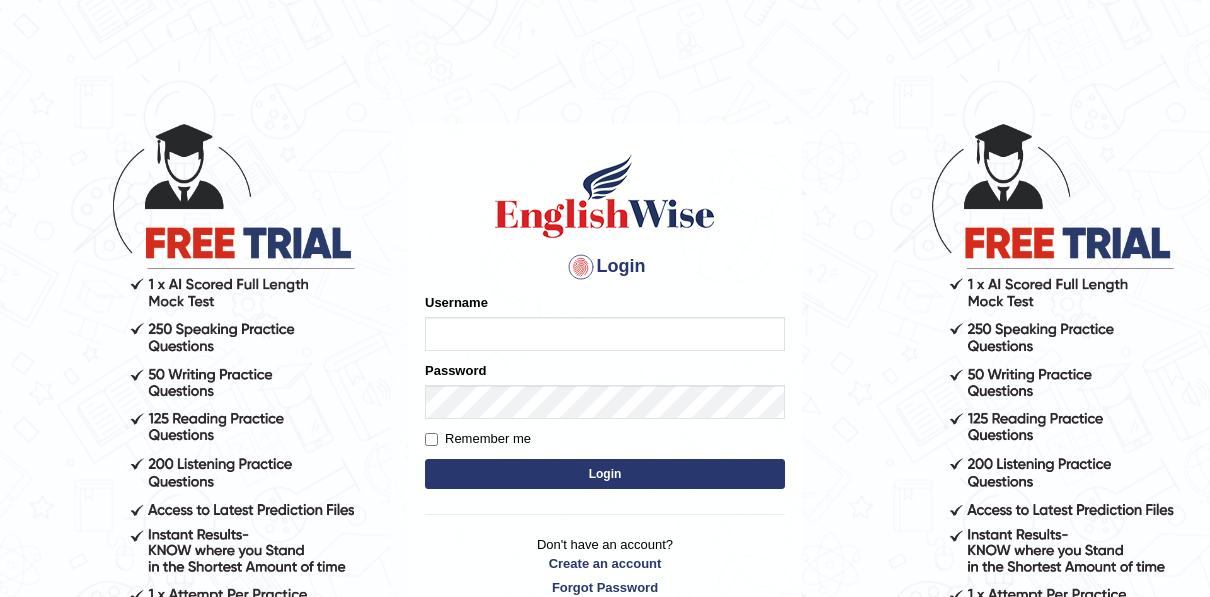 scroll, scrollTop: 0, scrollLeft: 0, axis: both 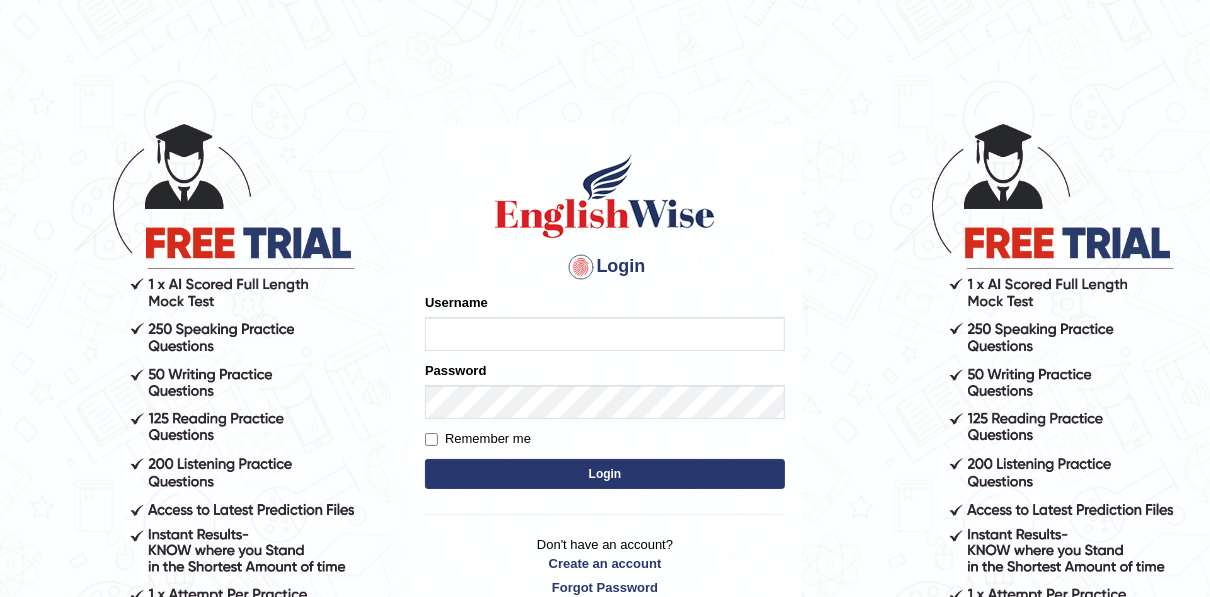 click on "Username" at bounding box center [605, 334] 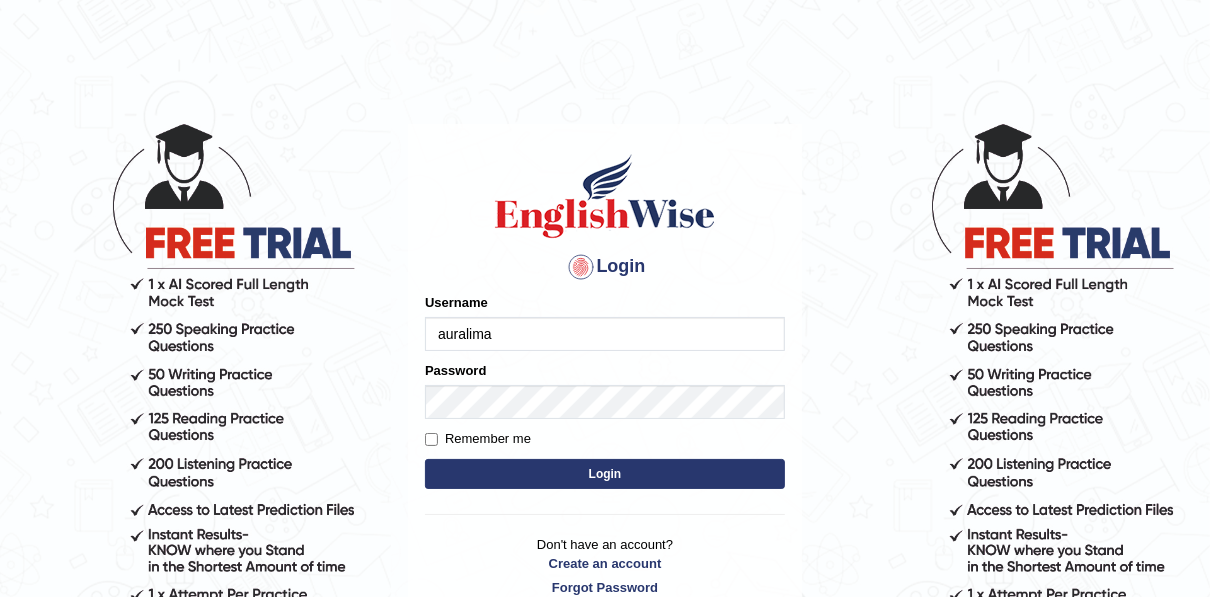 type on "auralima" 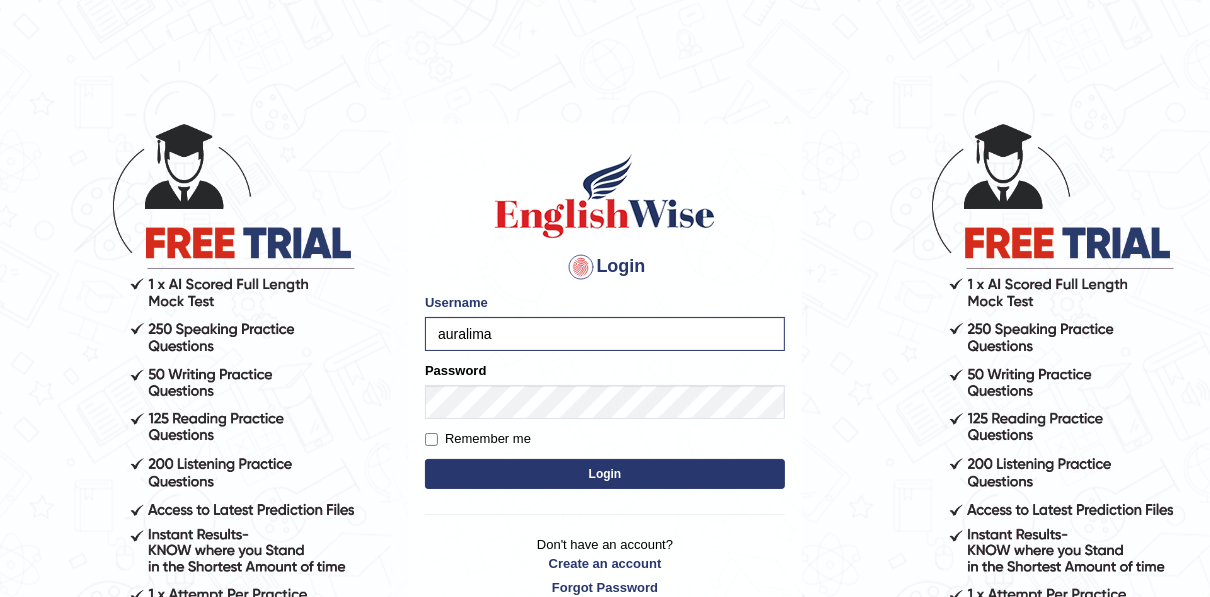 click on "Login" at bounding box center (605, 474) 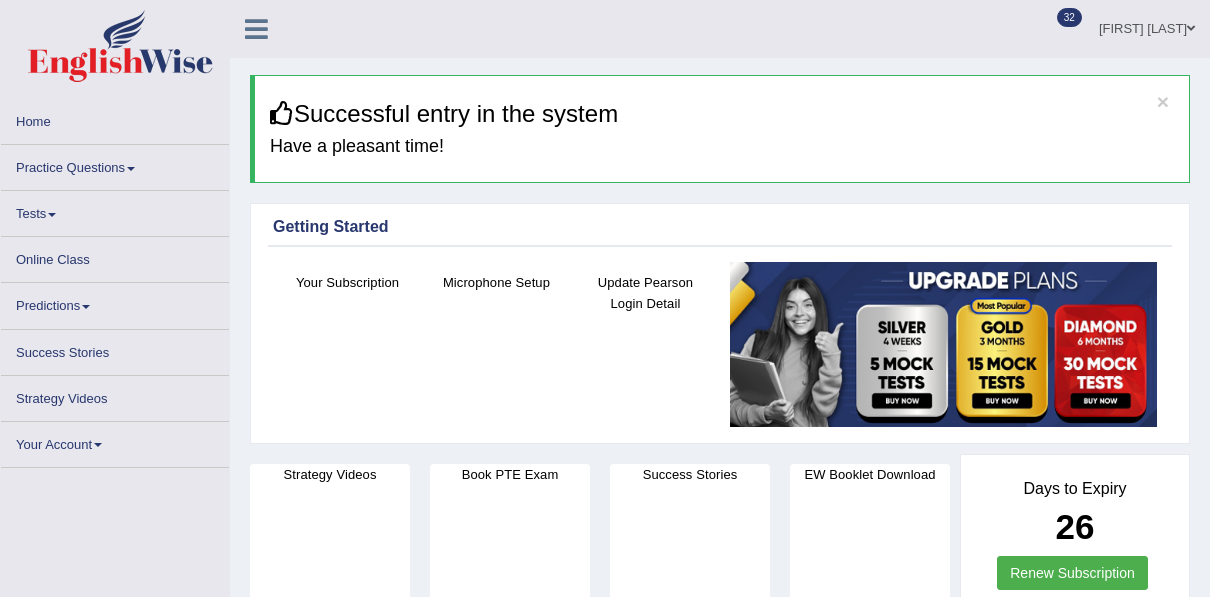 scroll, scrollTop: 0, scrollLeft: 0, axis: both 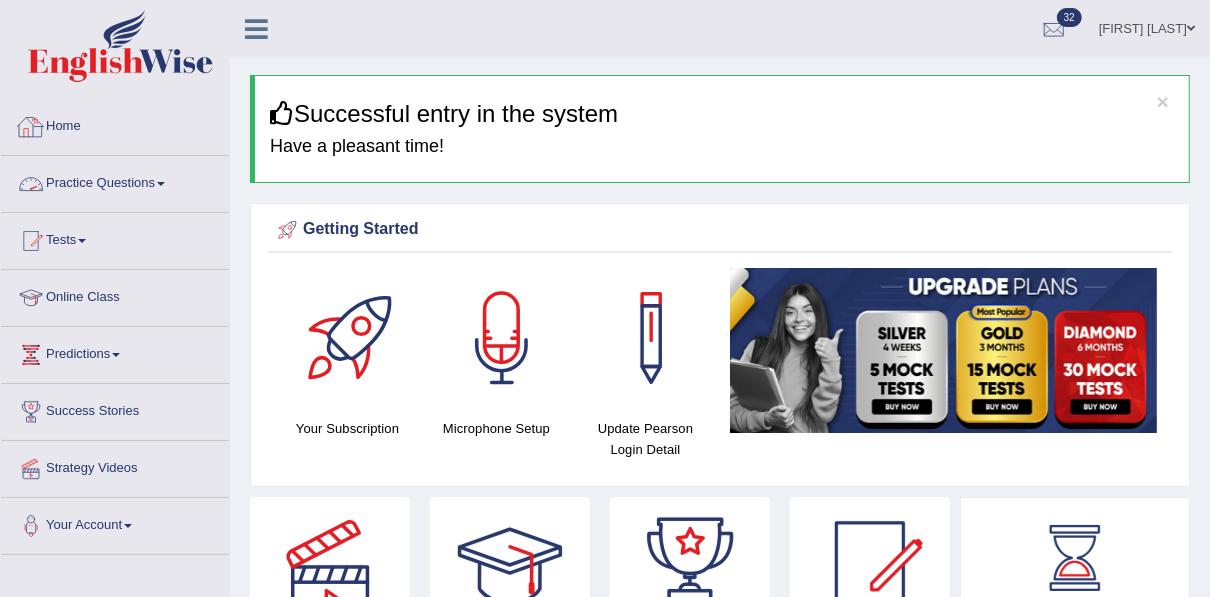 click on "Practice Questions" at bounding box center [115, 181] 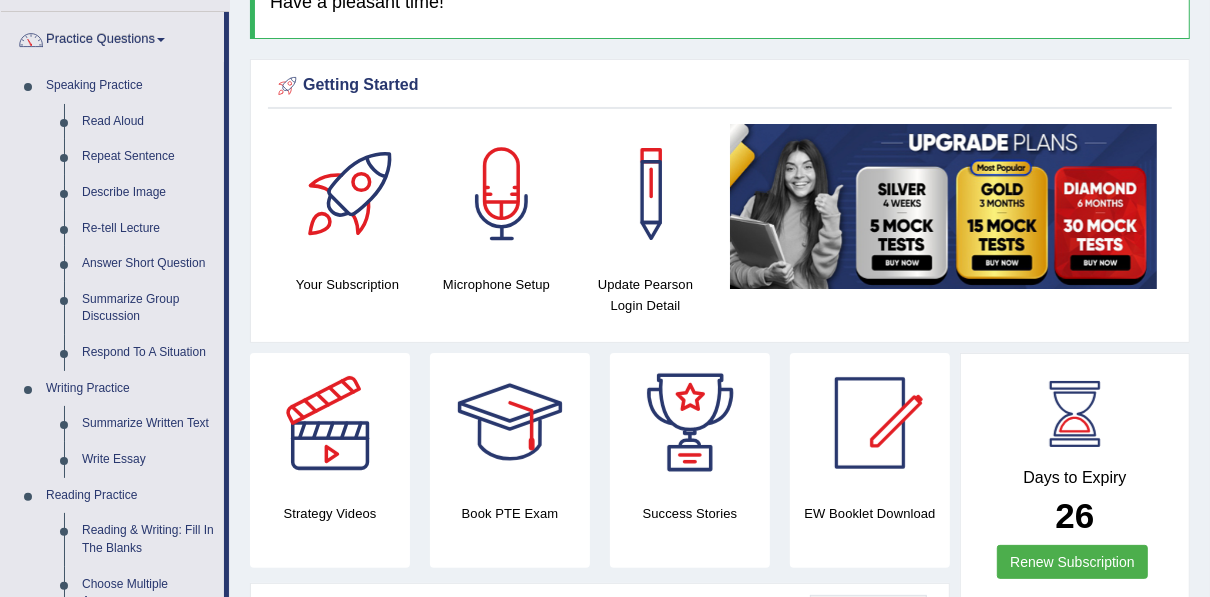 scroll, scrollTop: 242, scrollLeft: 0, axis: vertical 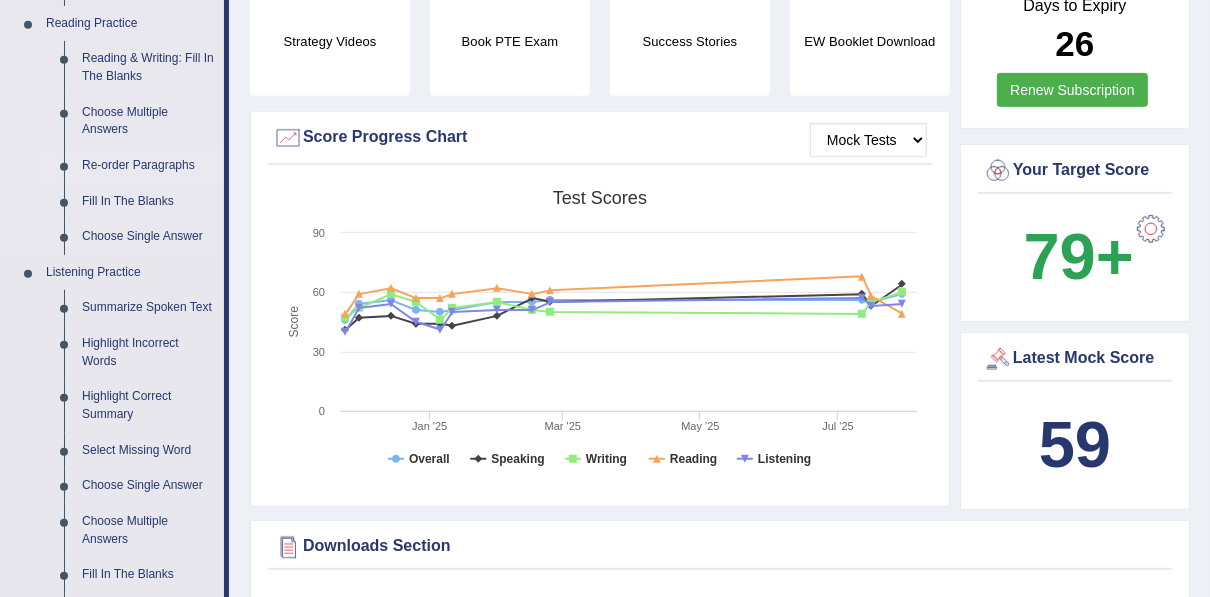 click on "Re-order Paragraphs" at bounding box center (148, 166) 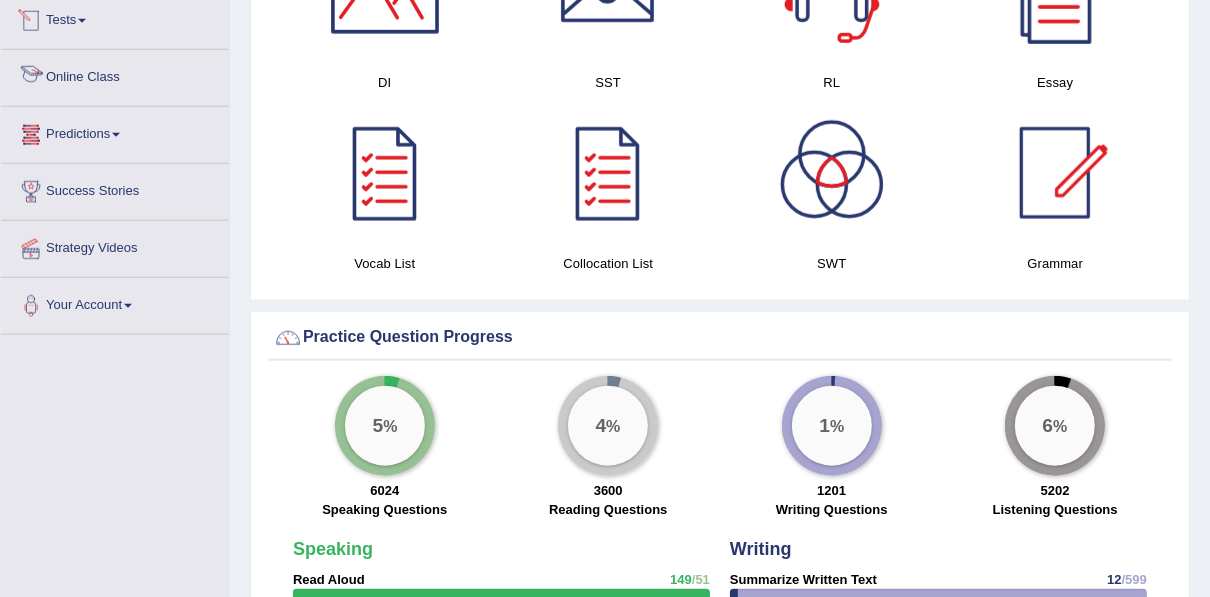 scroll, scrollTop: 1198, scrollLeft: 0, axis: vertical 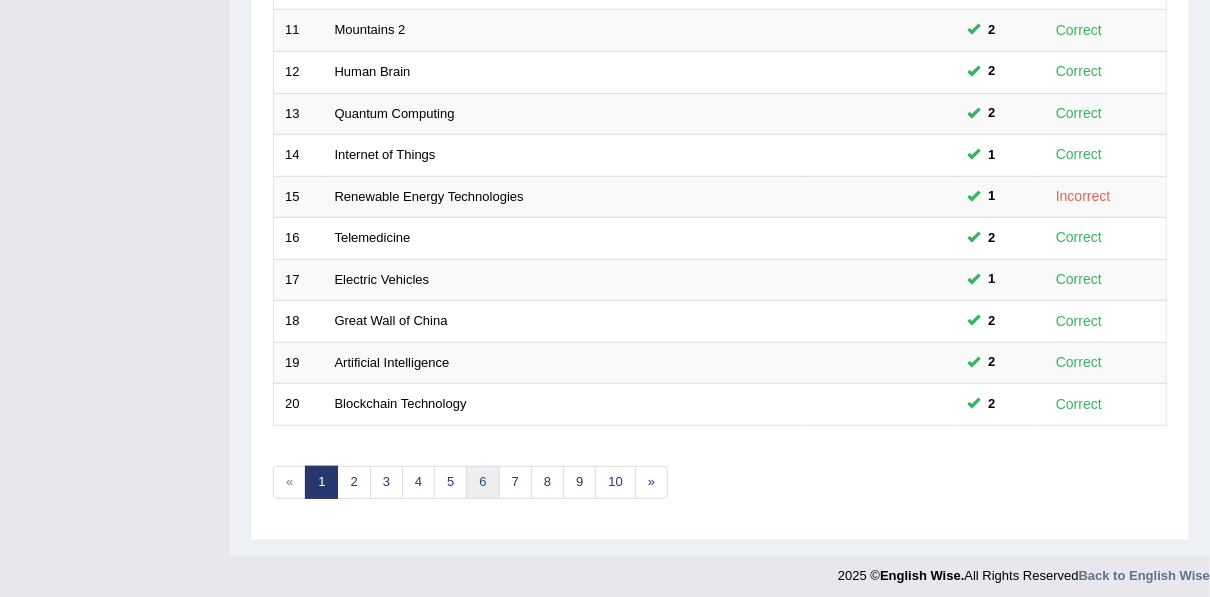 click on "6" at bounding box center (482, 482) 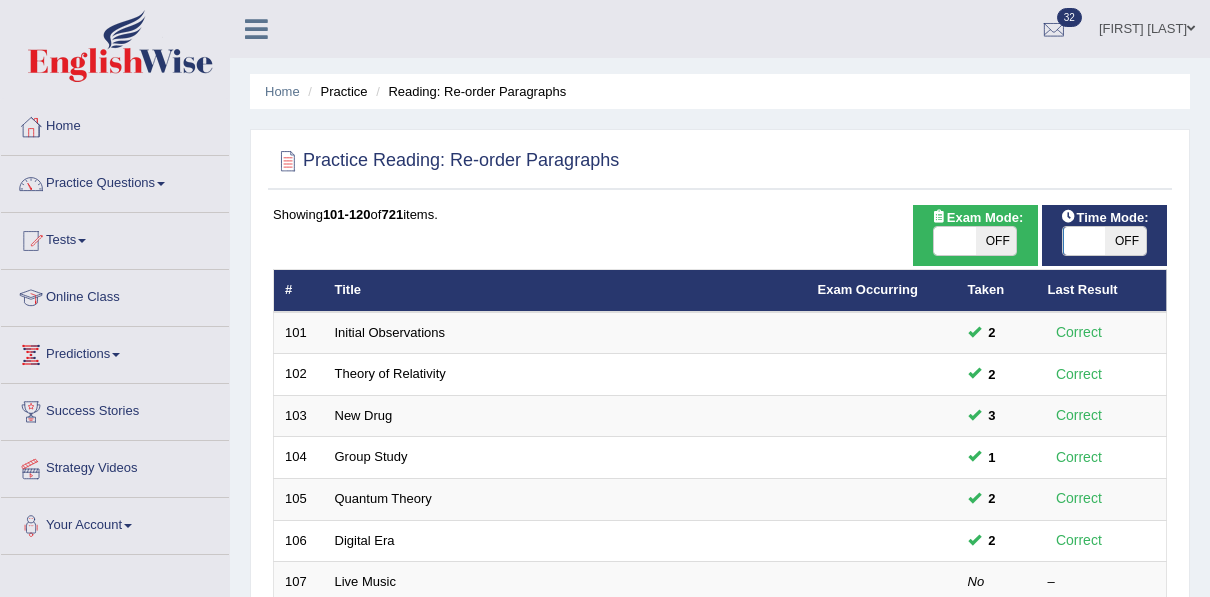 scroll, scrollTop: 0, scrollLeft: 0, axis: both 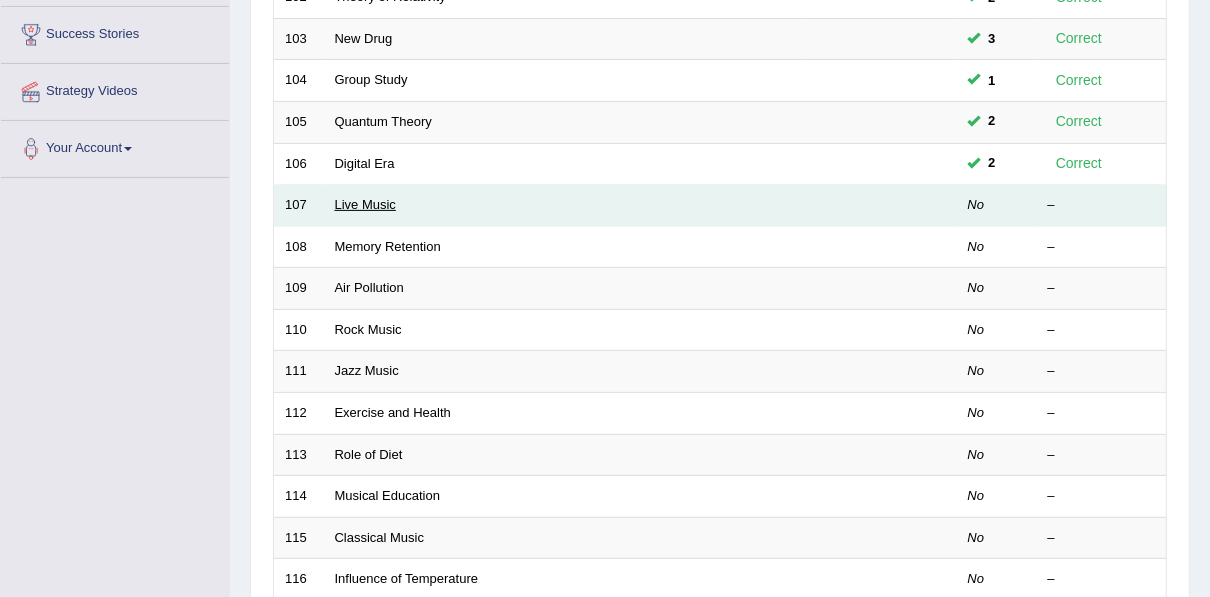 click on "Live Music" at bounding box center [365, 204] 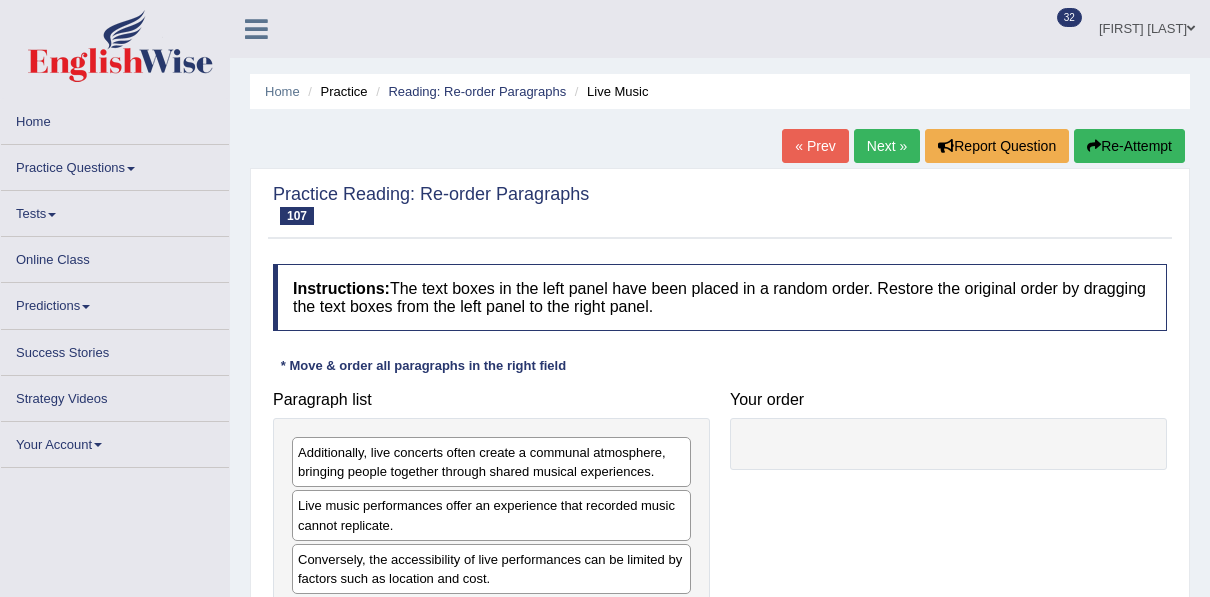scroll, scrollTop: 0, scrollLeft: 0, axis: both 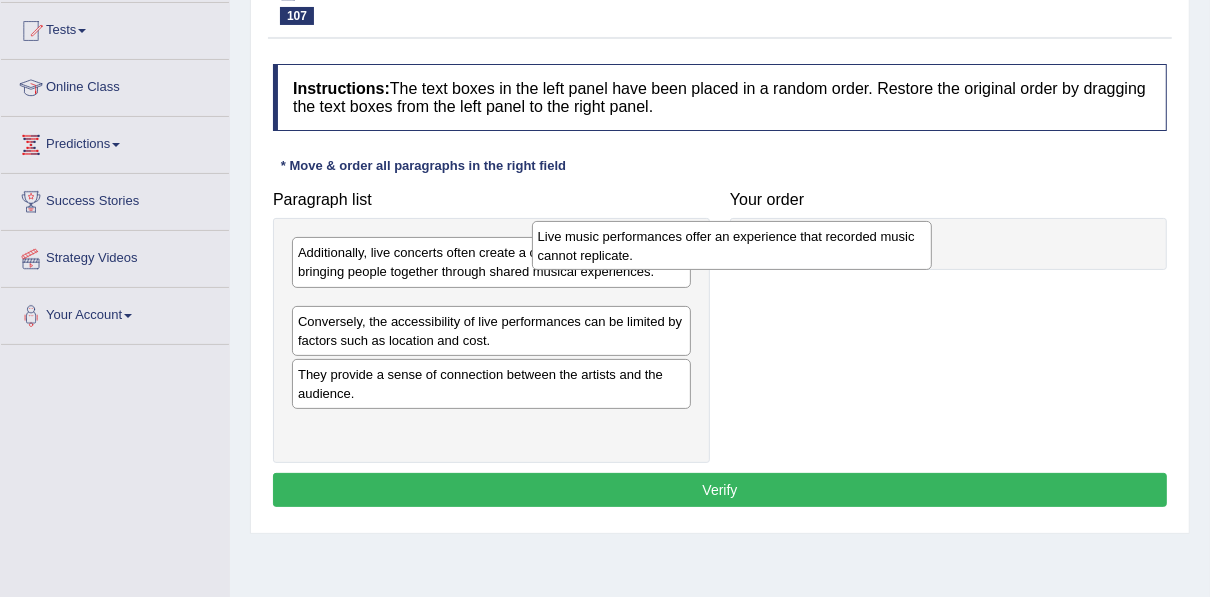 drag, startPoint x: 560, startPoint y: 306, endPoint x: 800, endPoint y: 237, distance: 249.72185 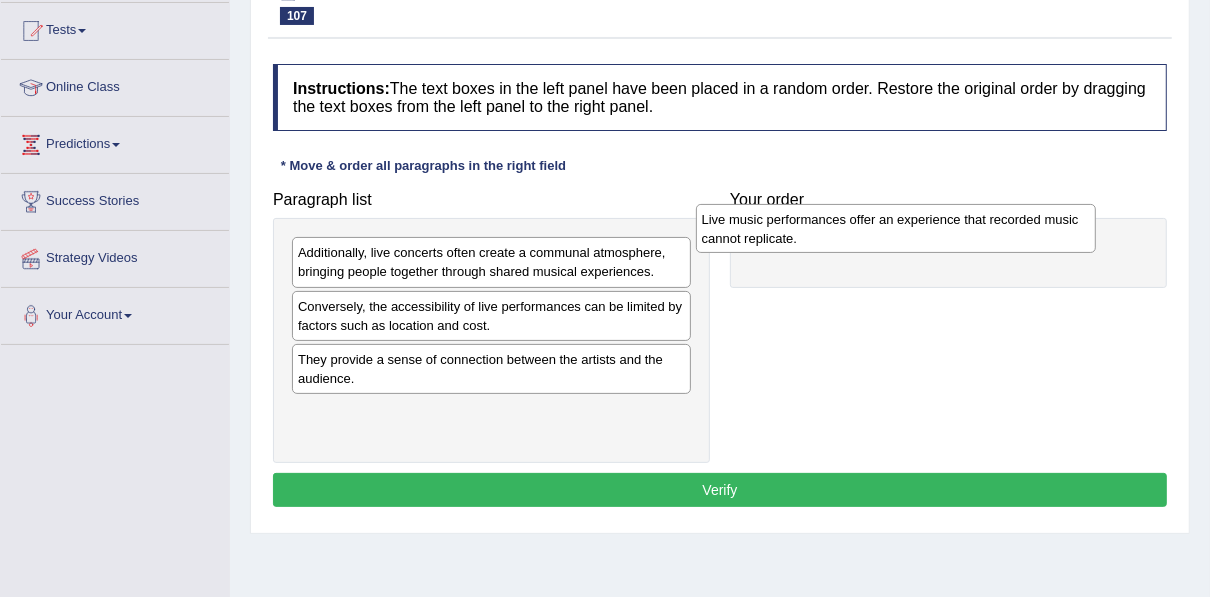 drag, startPoint x: 435, startPoint y: 309, endPoint x: 844, endPoint y: 223, distance: 417.9438 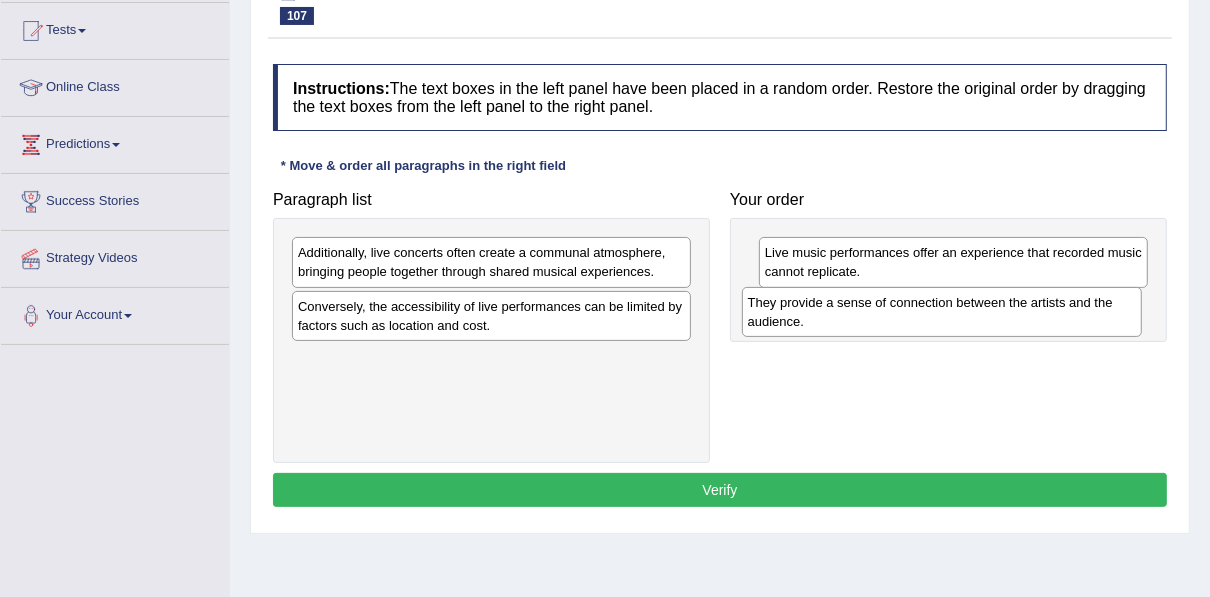 drag, startPoint x: 346, startPoint y: 367, endPoint x: 796, endPoint y: 312, distance: 453.34866 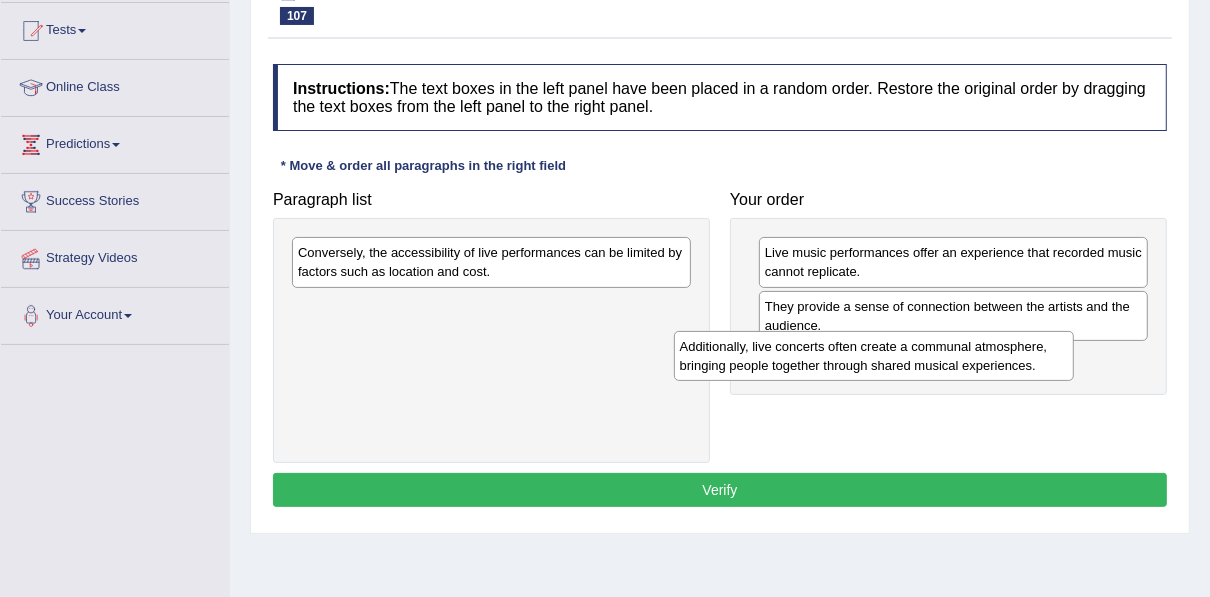 drag, startPoint x: 364, startPoint y: 251, endPoint x: 746, endPoint y: 344, distance: 393.1577 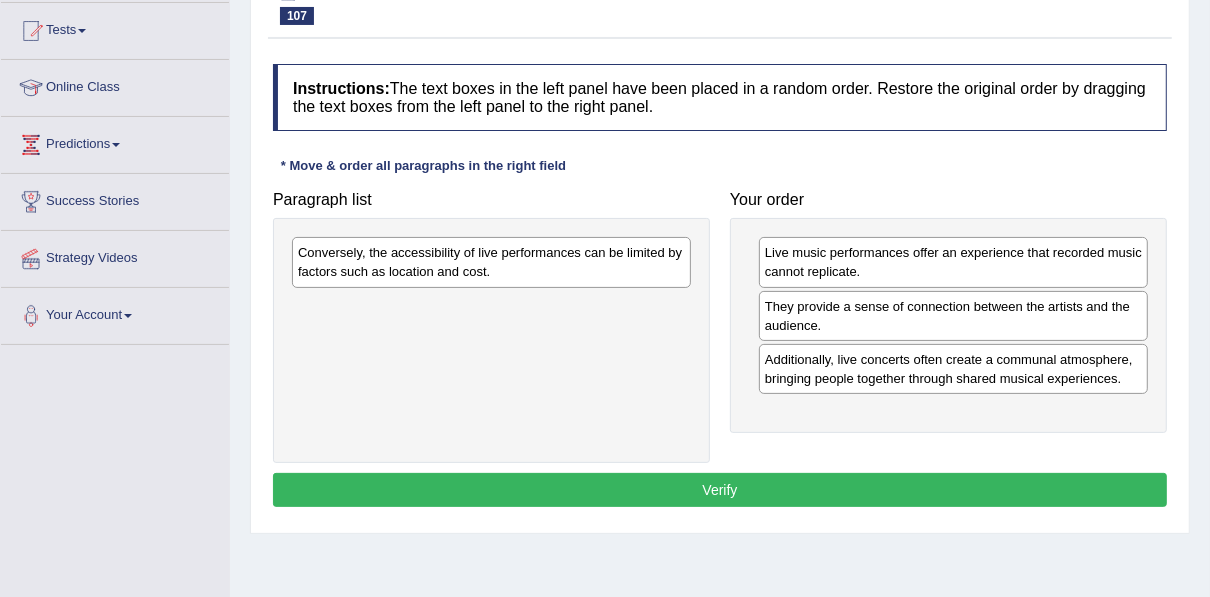 drag, startPoint x: 806, startPoint y: 370, endPoint x: 807, endPoint y: 293, distance: 77.00649 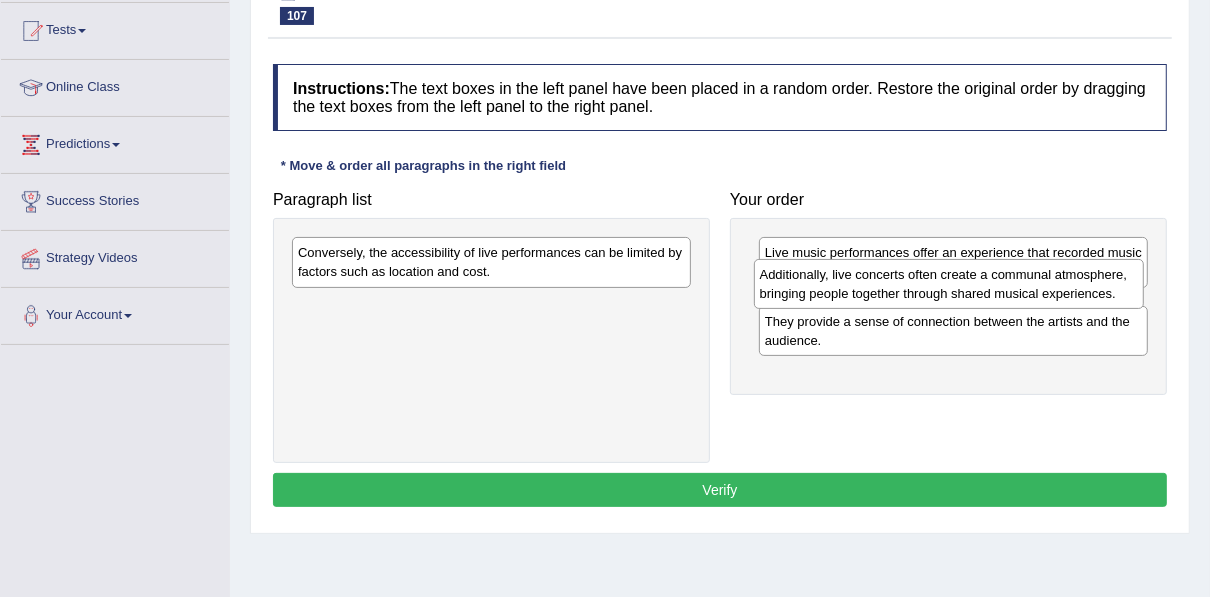 drag, startPoint x: 806, startPoint y: 368, endPoint x: 801, endPoint y: 287, distance: 81.154175 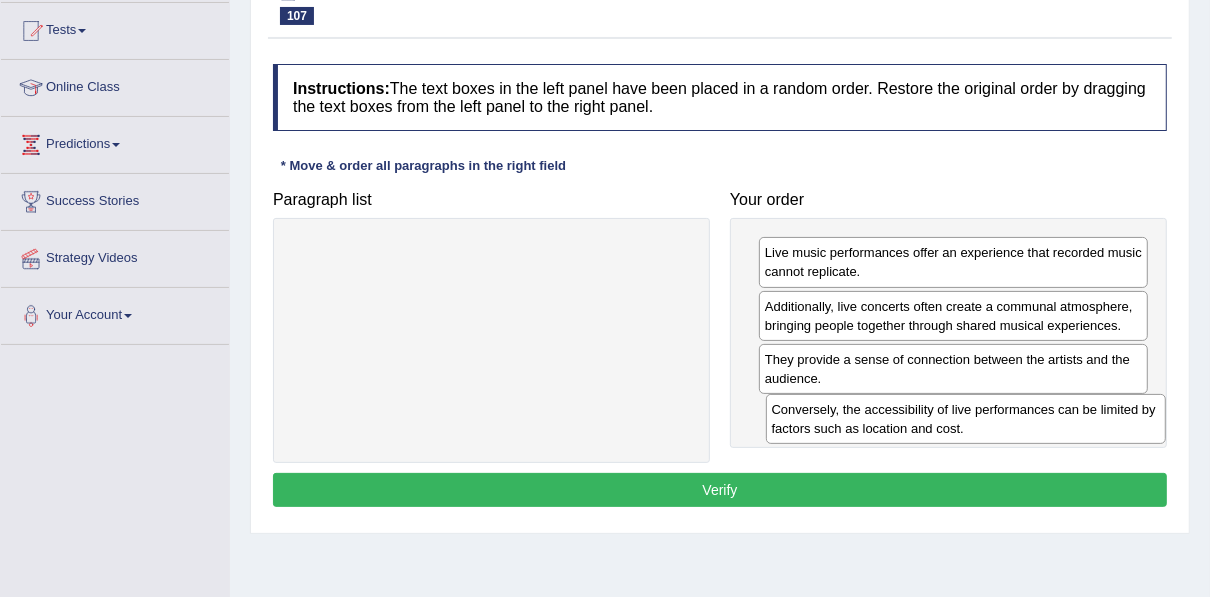 drag, startPoint x: 423, startPoint y: 264, endPoint x: 919, endPoint y: 421, distance: 520.25476 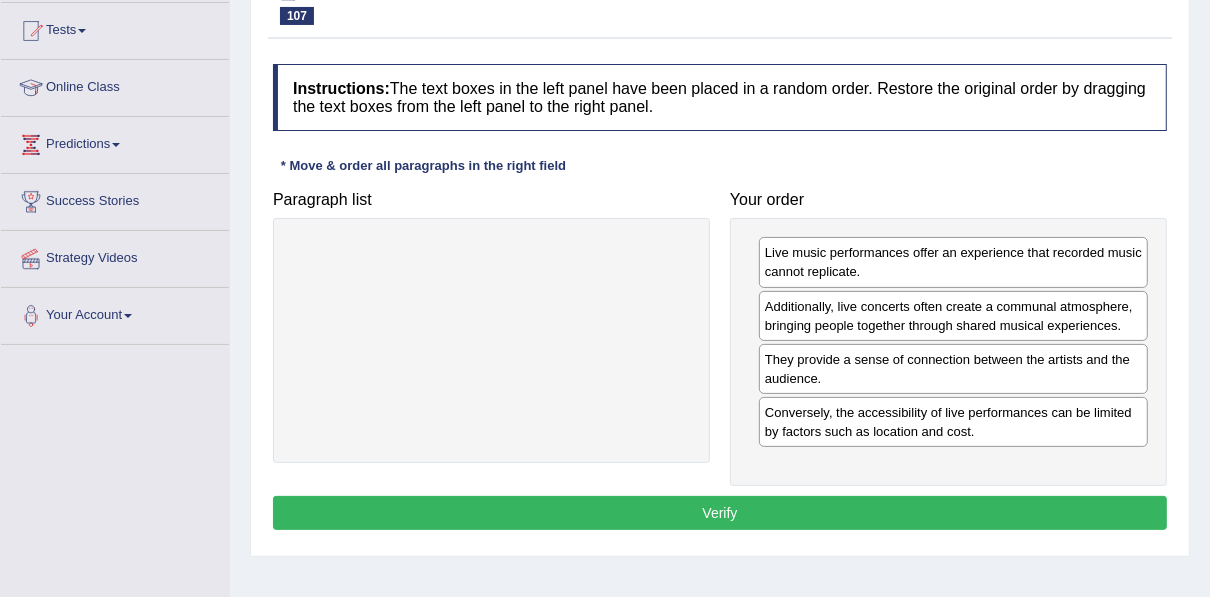 click on "Verify" at bounding box center [720, 513] 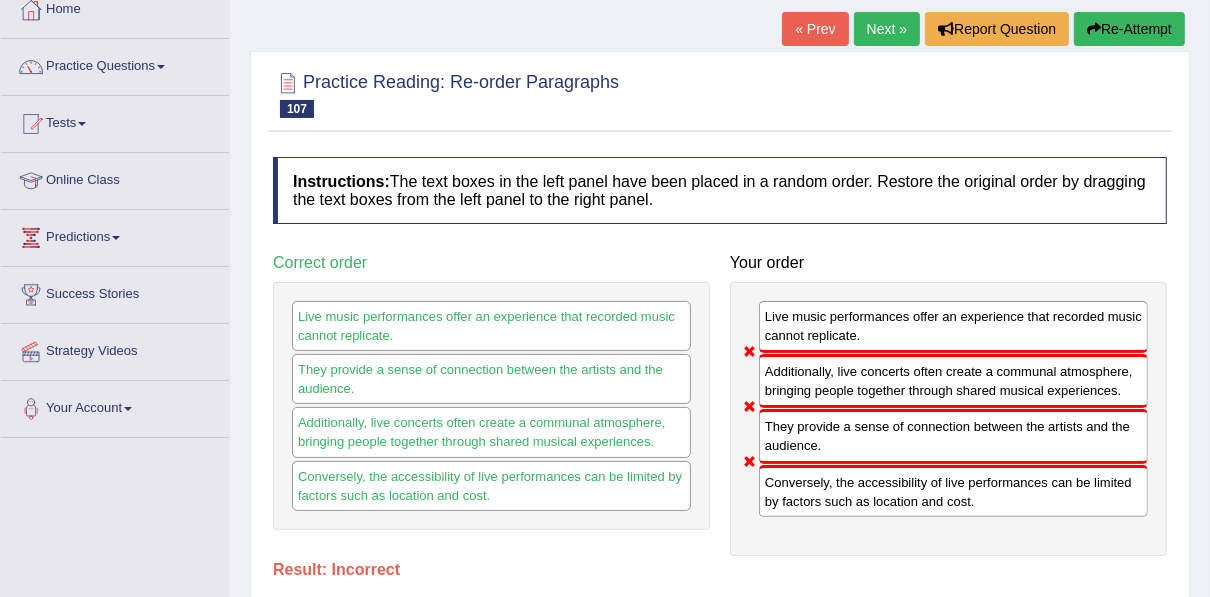 scroll, scrollTop: 35, scrollLeft: 0, axis: vertical 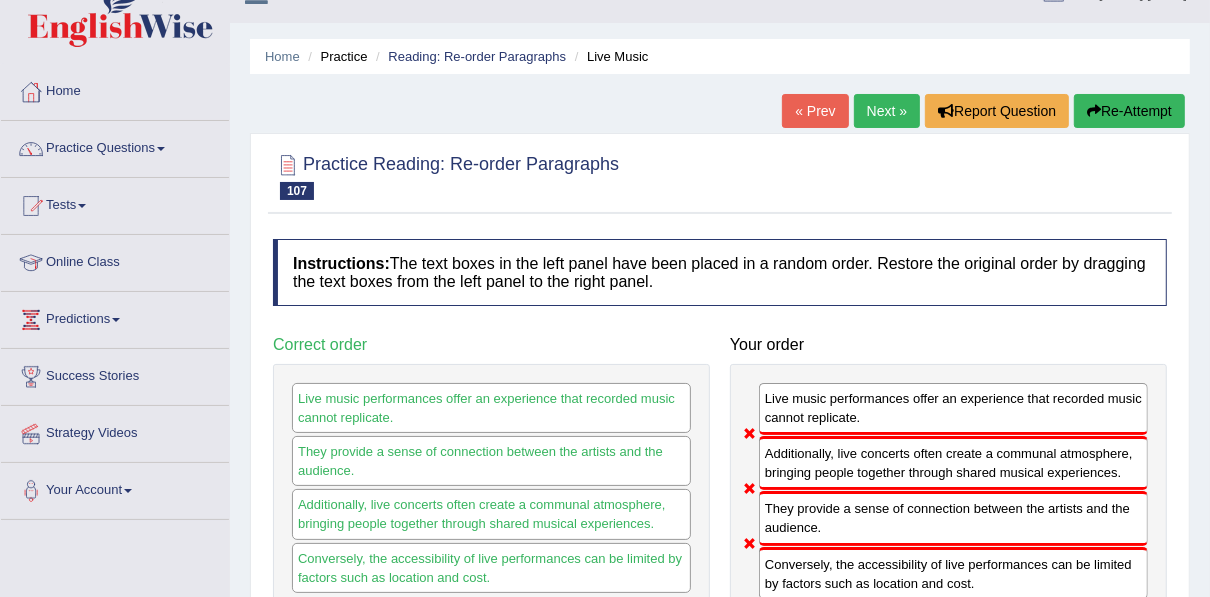 click on "Re-Attempt" at bounding box center [1129, 111] 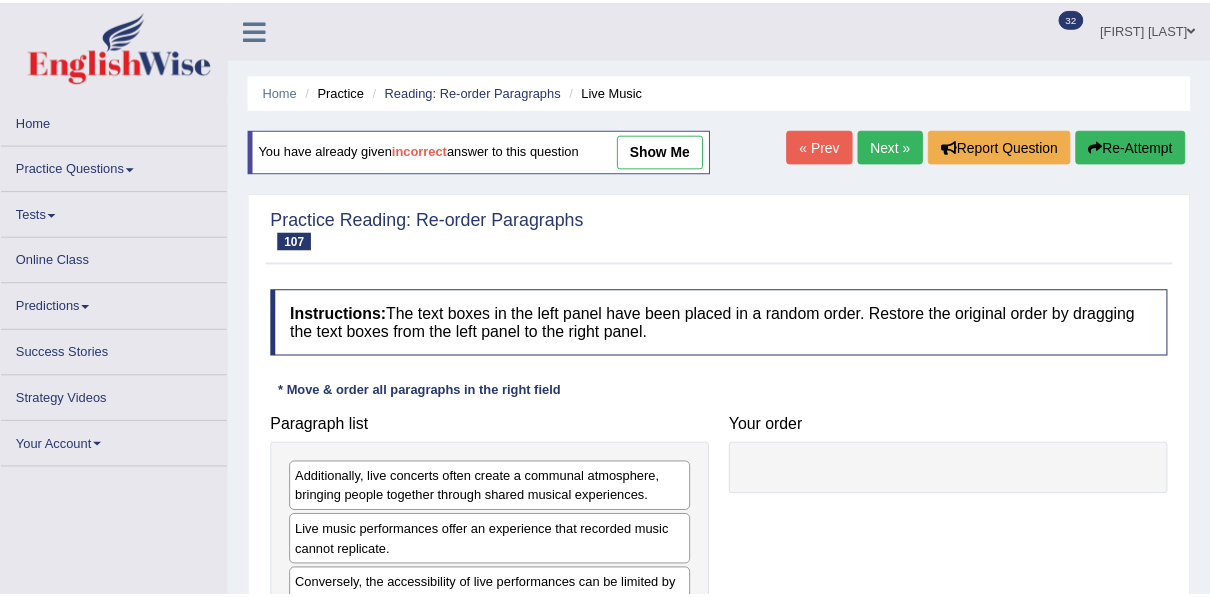 scroll, scrollTop: 35, scrollLeft: 0, axis: vertical 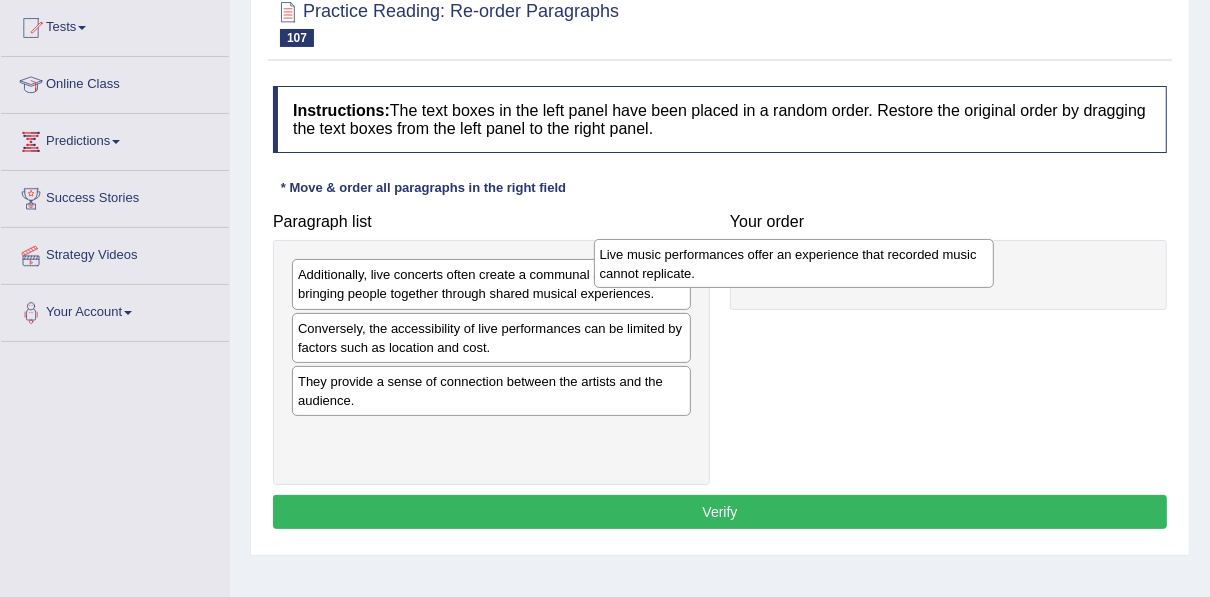 drag, startPoint x: 446, startPoint y: 329, endPoint x: 748, endPoint y: 256, distance: 310.6976 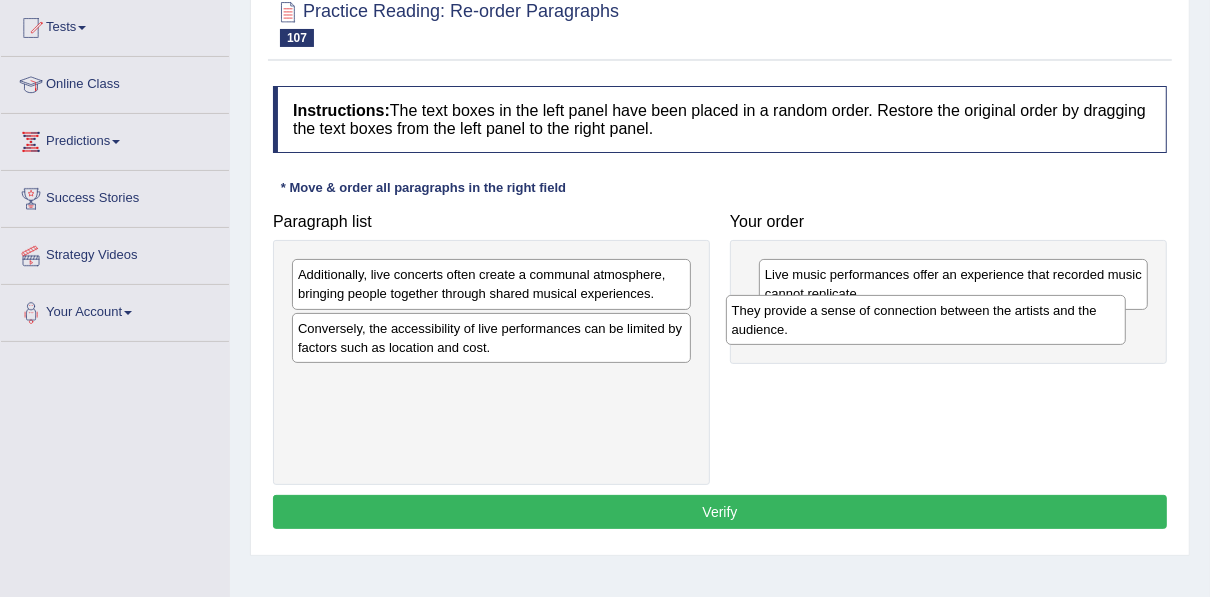 drag, startPoint x: 357, startPoint y: 391, endPoint x: 791, endPoint y: 322, distance: 439.4508 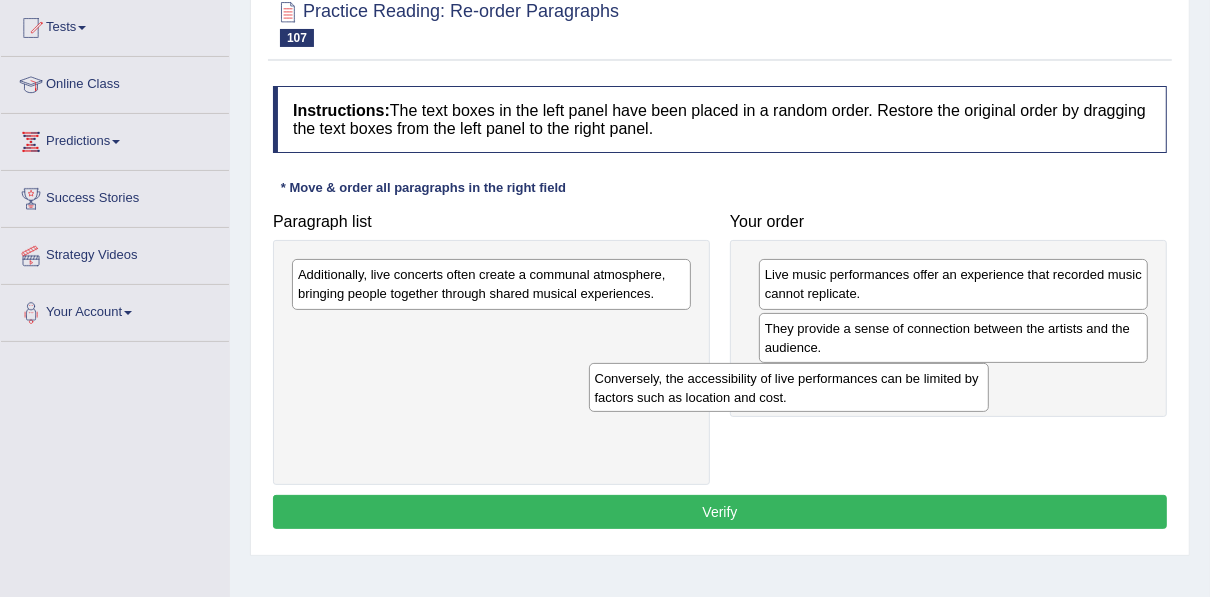 drag, startPoint x: 424, startPoint y: 334, endPoint x: 721, endPoint y: 386, distance: 301.51782 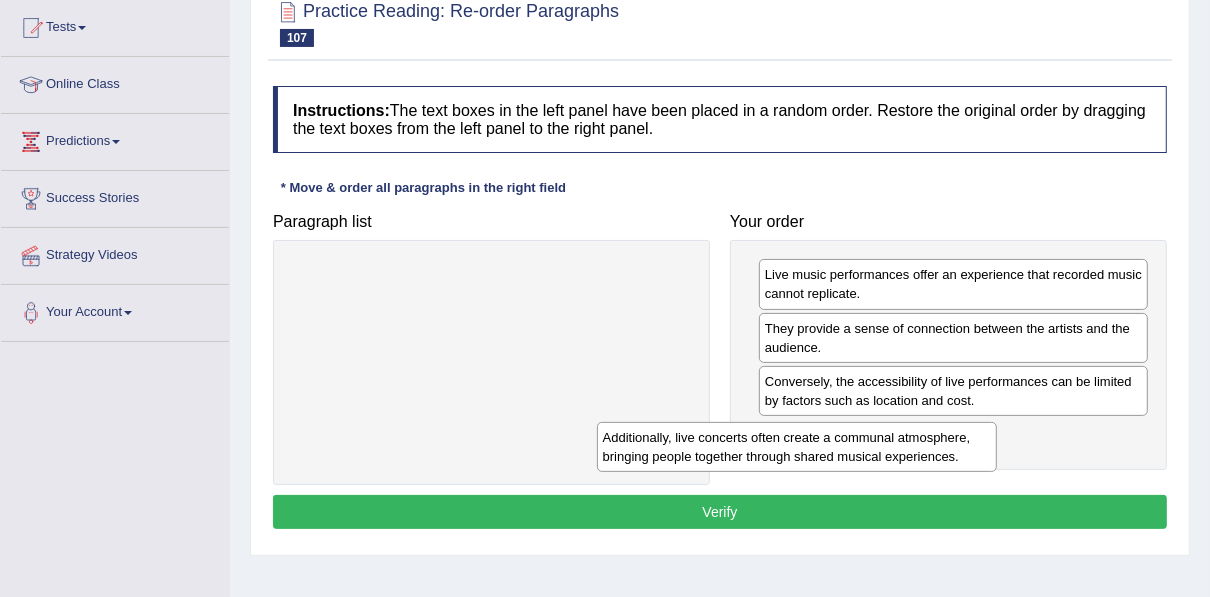 drag, startPoint x: 503, startPoint y: 288, endPoint x: 809, endPoint y: 451, distance: 346.70593 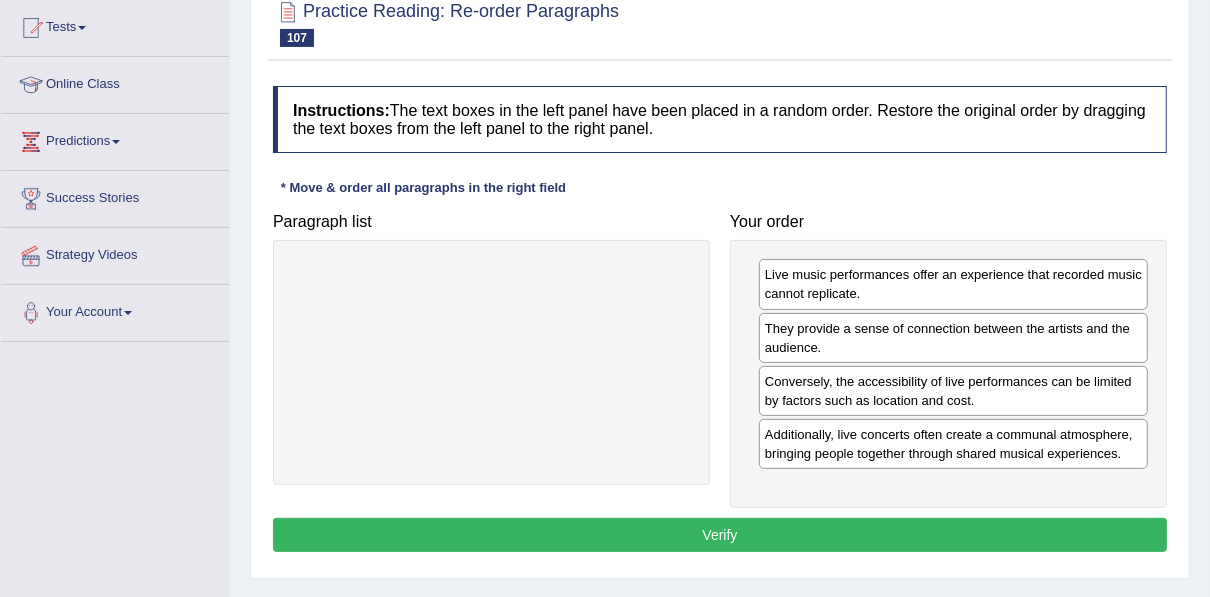 click on "Verify" at bounding box center (720, 535) 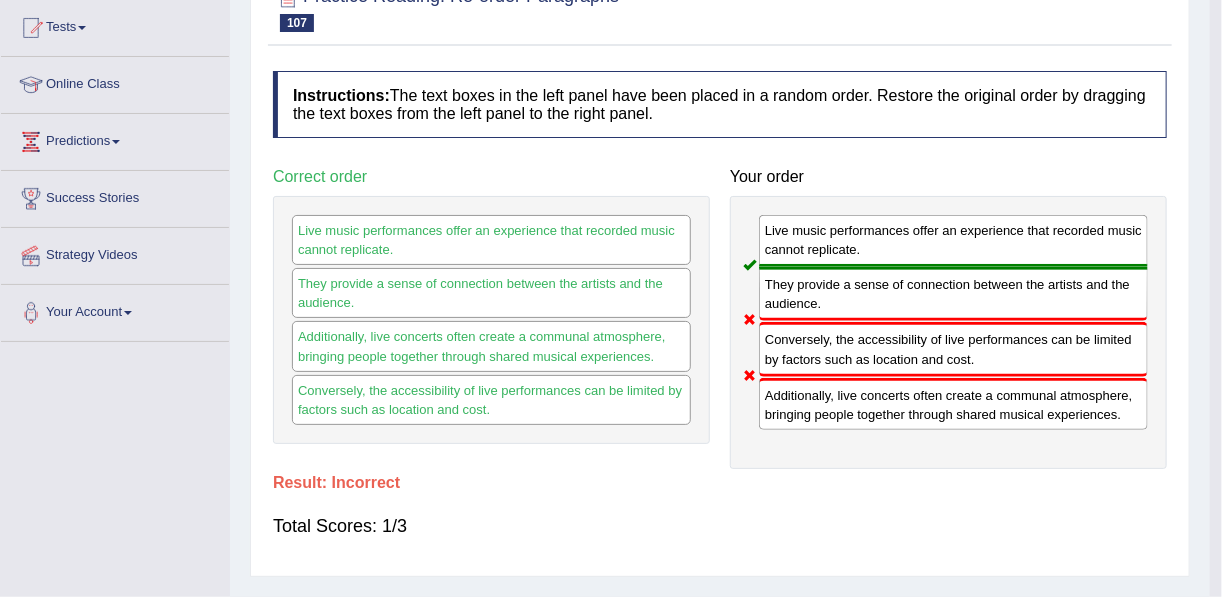 click on "Home
Practice
Reading: Re-order Paragraphs
Live Music
You have already given  incorrect  answer to this question
« Prev Next »  Report Question  Re-Attempt
Practice Reading: Re-order Paragraphs
107
Live Music
Instructions:  The text boxes in the left panel have been placed in a random order. Restore the original order by dragging the text boxes from the left panel to the right panel.
* Move & order all paragraphs in the right field
Paragraph list
Correct order
Live music performances offer an experience that recorded music cannot replicate. They provide a sense of connection between the artists and the audience. Additionally, live concerts often create a communal atmosphere, bringing people together through shared
musical experiences." at bounding box center (720, 287) 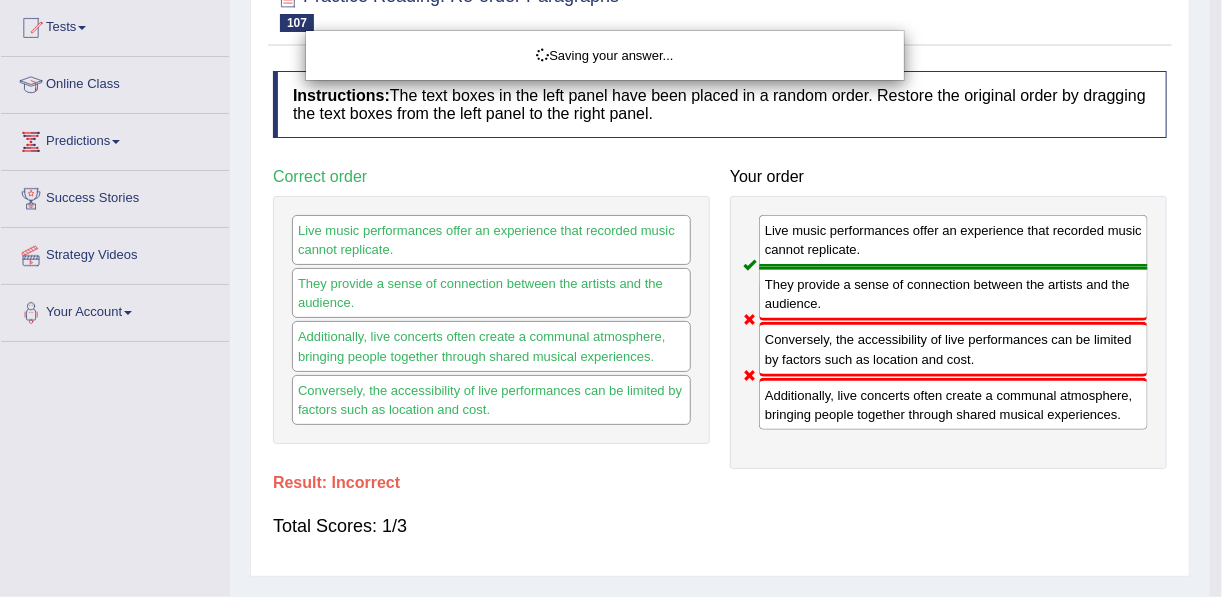 click on "Saving your answer..." at bounding box center (611, 298) 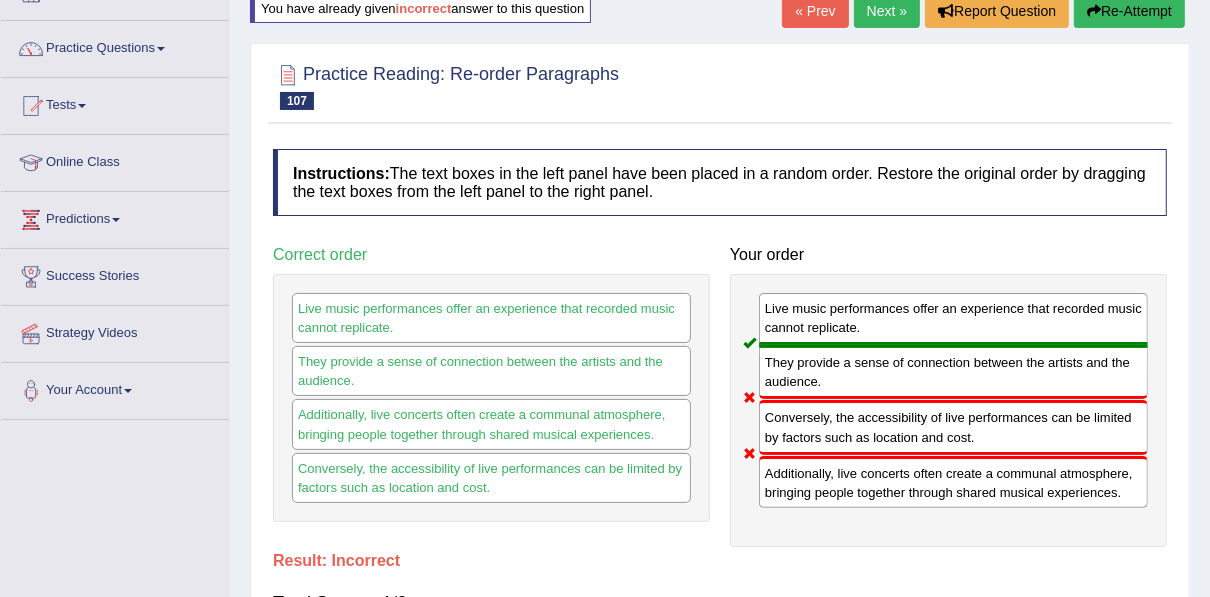 scroll, scrollTop: 0, scrollLeft: 0, axis: both 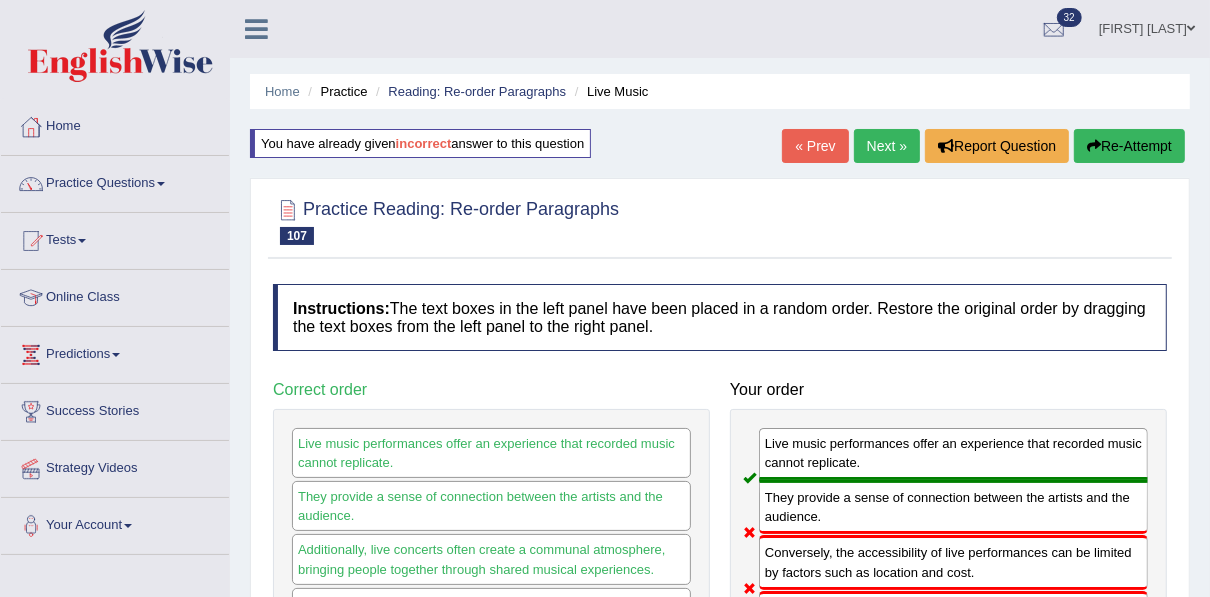 click on "Next »" at bounding box center [887, 146] 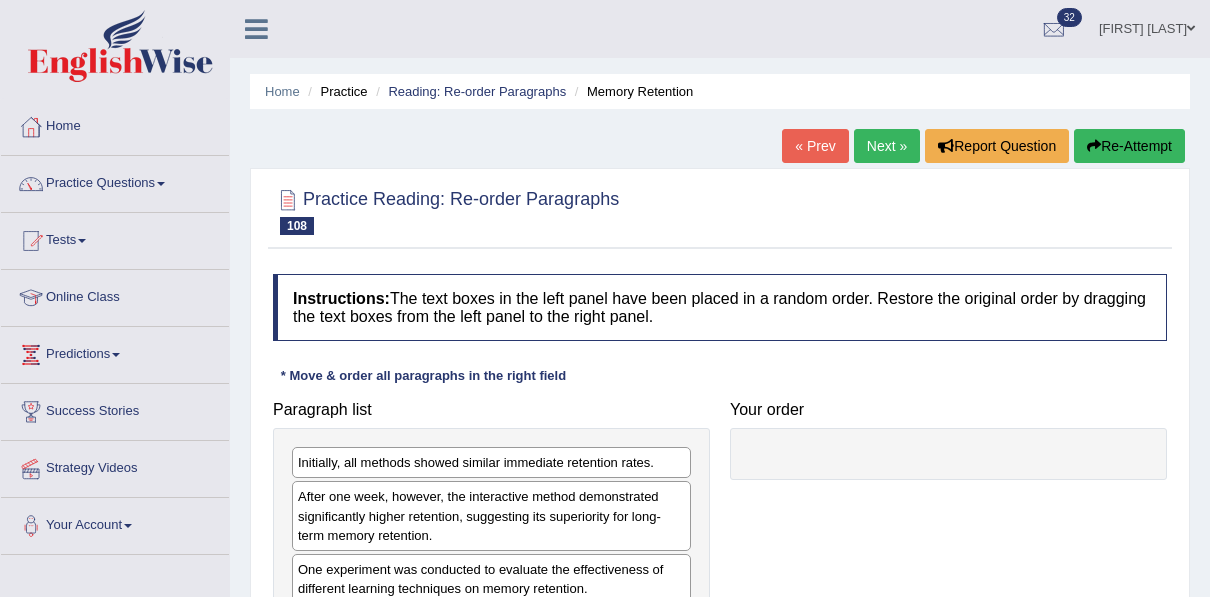 scroll, scrollTop: 0, scrollLeft: 0, axis: both 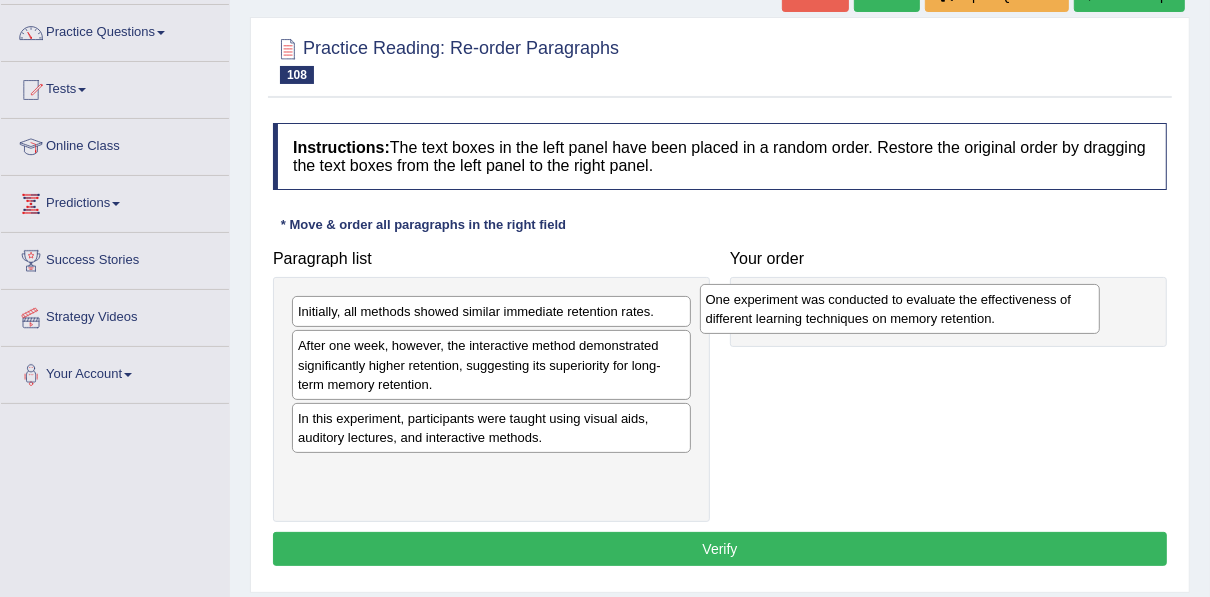 drag, startPoint x: 431, startPoint y: 435, endPoint x: 839, endPoint y: 319, distance: 424.16977 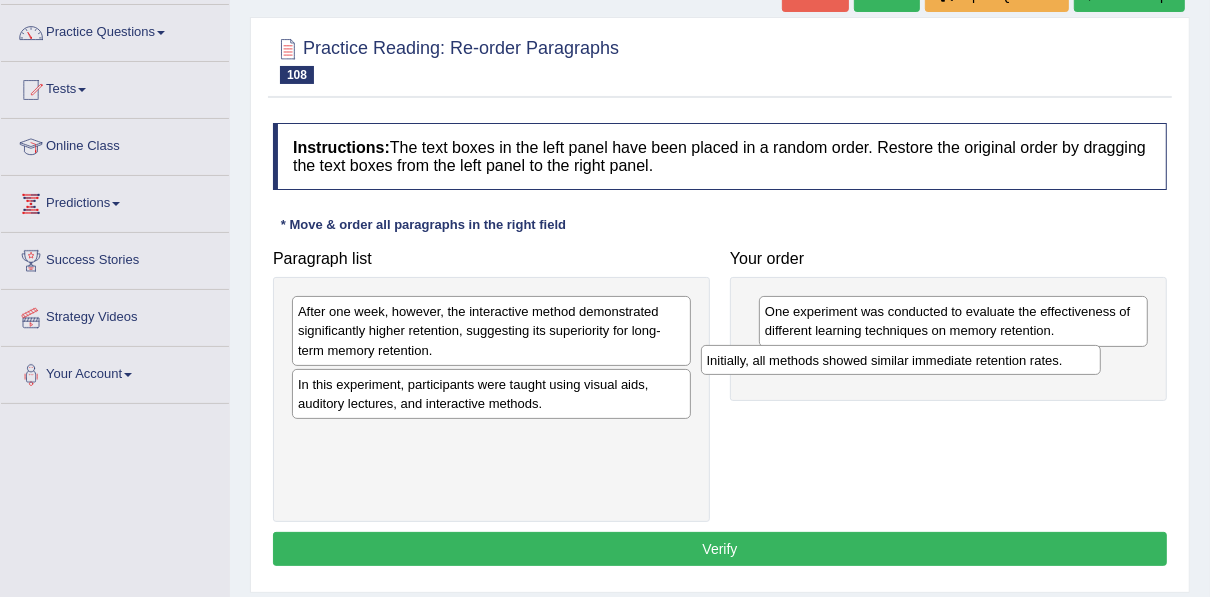 drag, startPoint x: 426, startPoint y: 314, endPoint x: 835, endPoint y: 363, distance: 411.92474 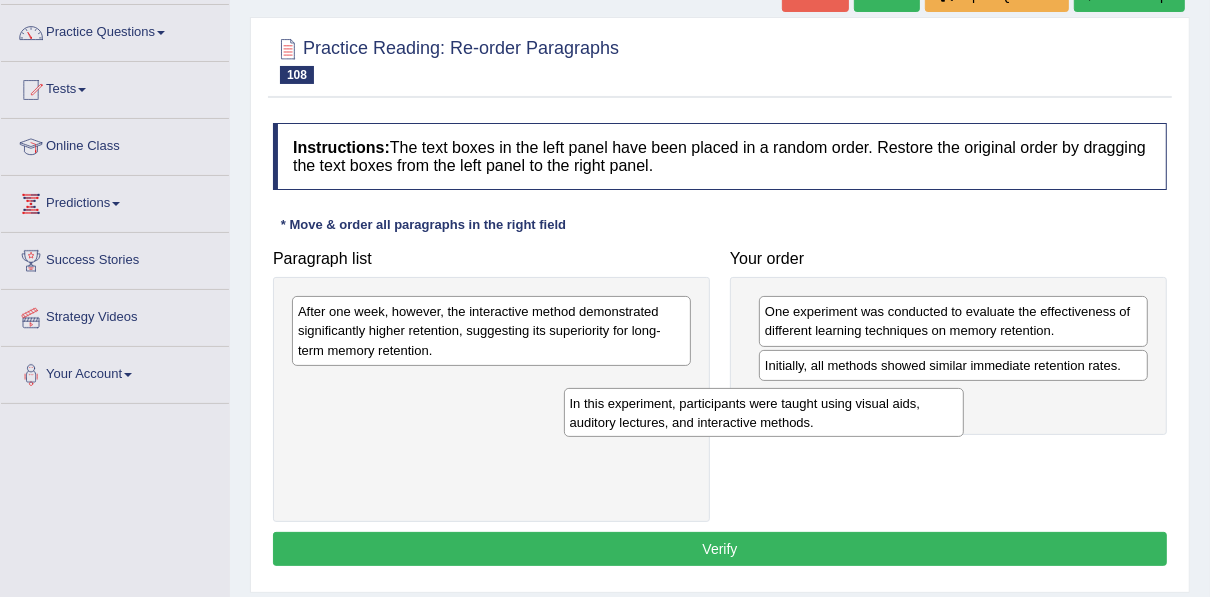 drag, startPoint x: 476, startPoint y: 395, endPoint x: 748, endPoint y: 415, distance: 272.7343 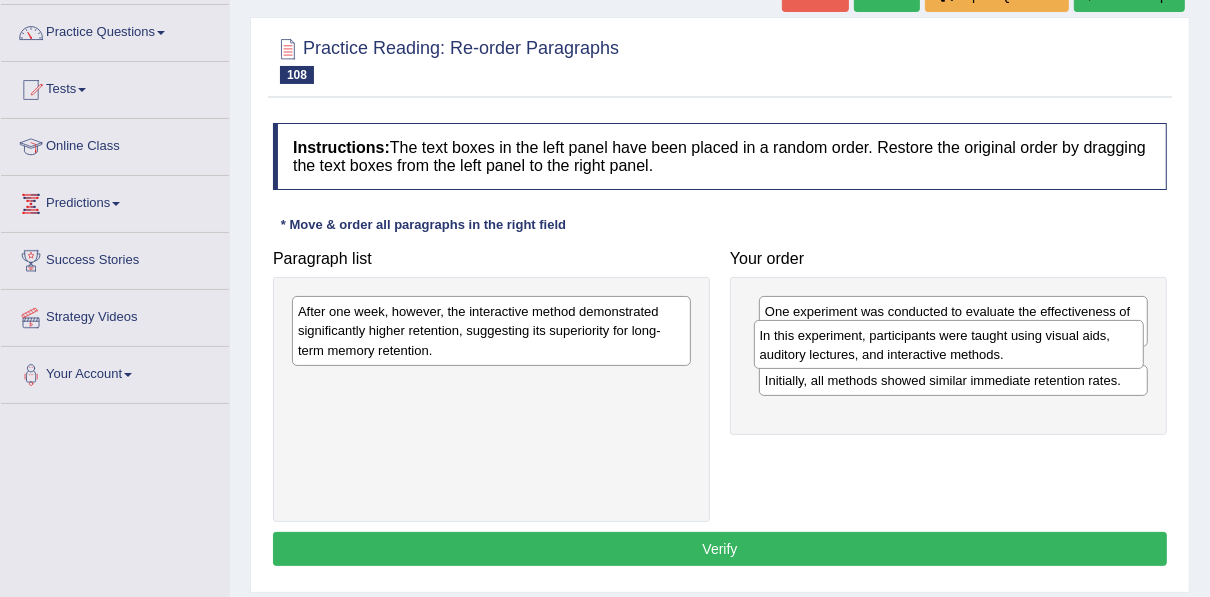 drag, startPoint x: 853, startPoint y: 407, endPoint x: 848, endPoint y: 345, distance: 62.201286 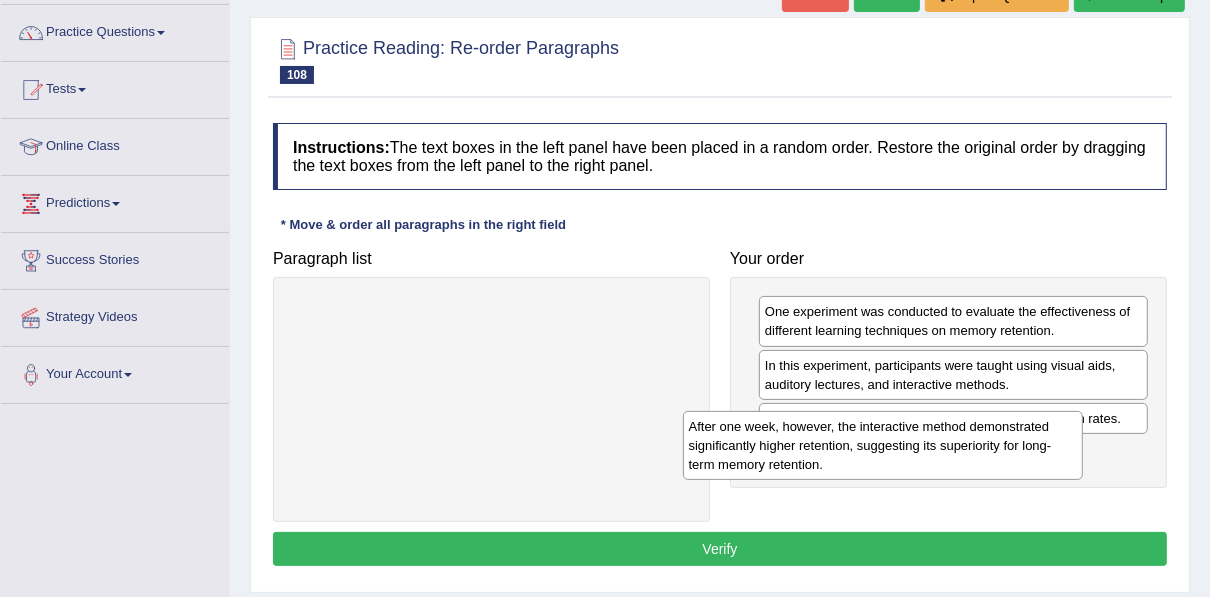 drag, startPoint x: 350, startPoint y: 342, endPoint x: 774, endPoint y: 456, distance: 439.05807 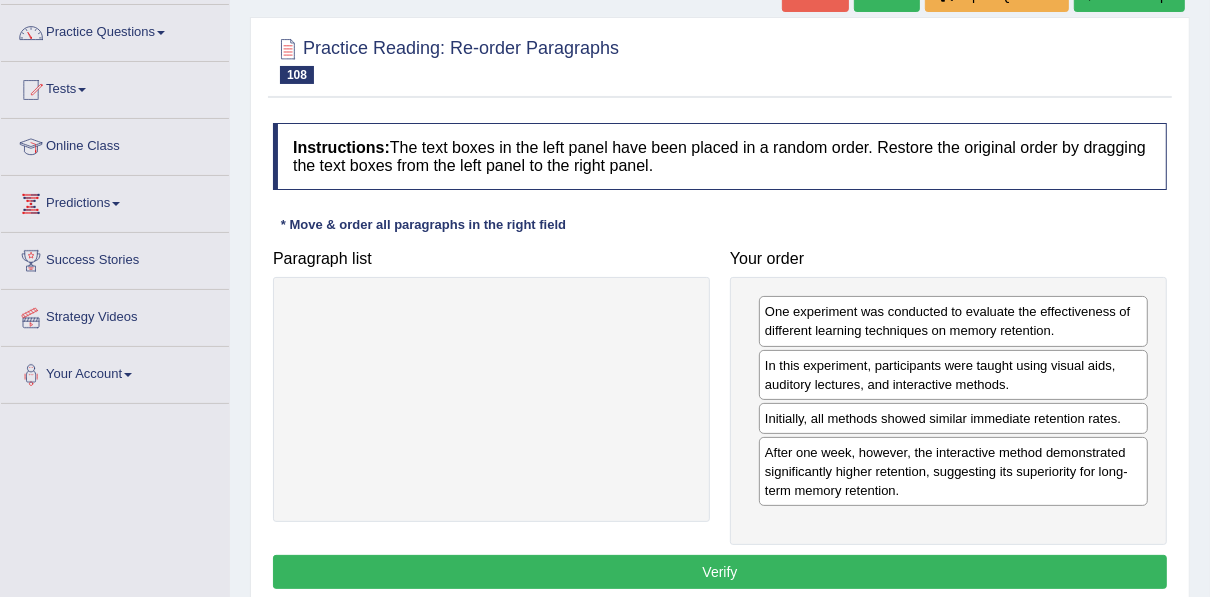 click on "Verify" at bounding box center [720, 572] 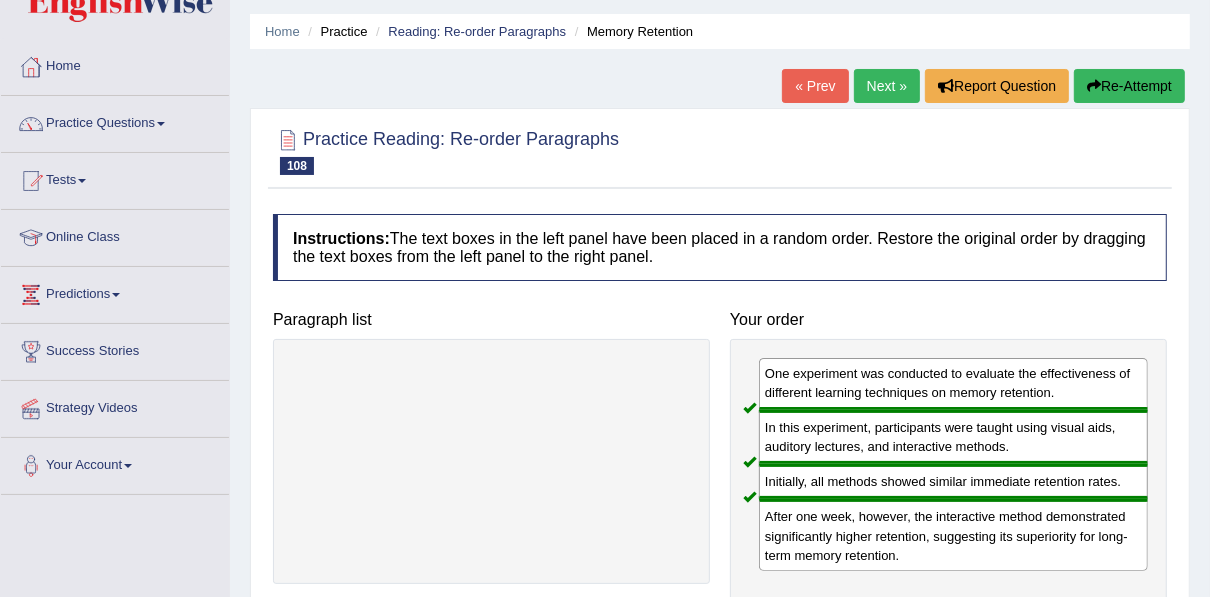 scroll, scrollTop: 28, scrollLeft: 0, axis: vertical 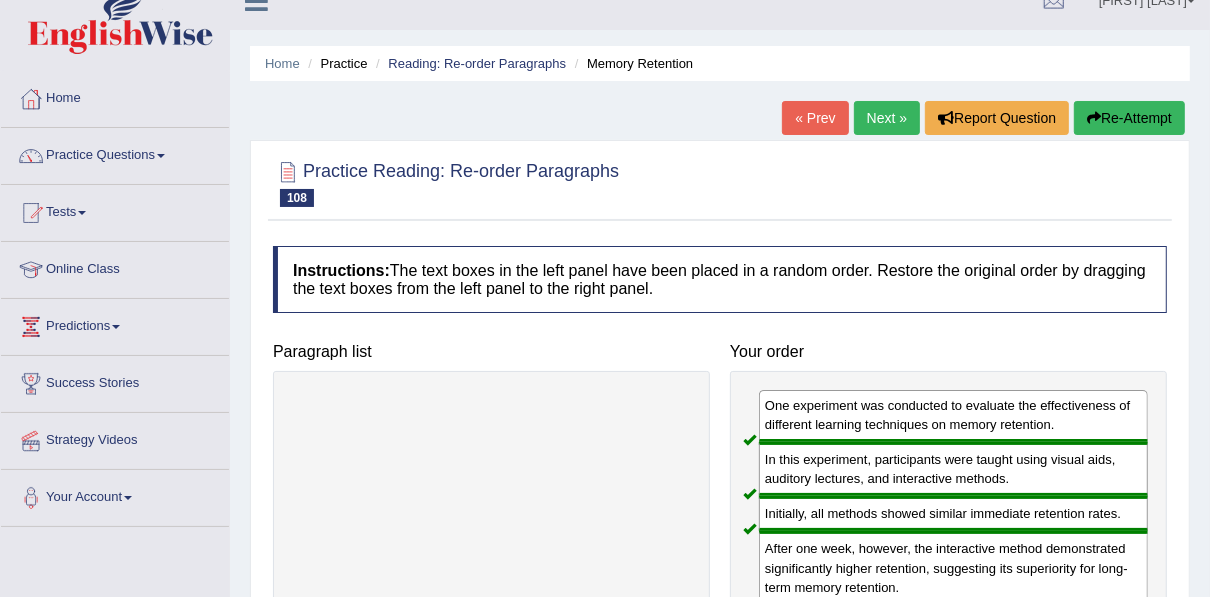 click on "Next »" at bounding box center [887, 118] 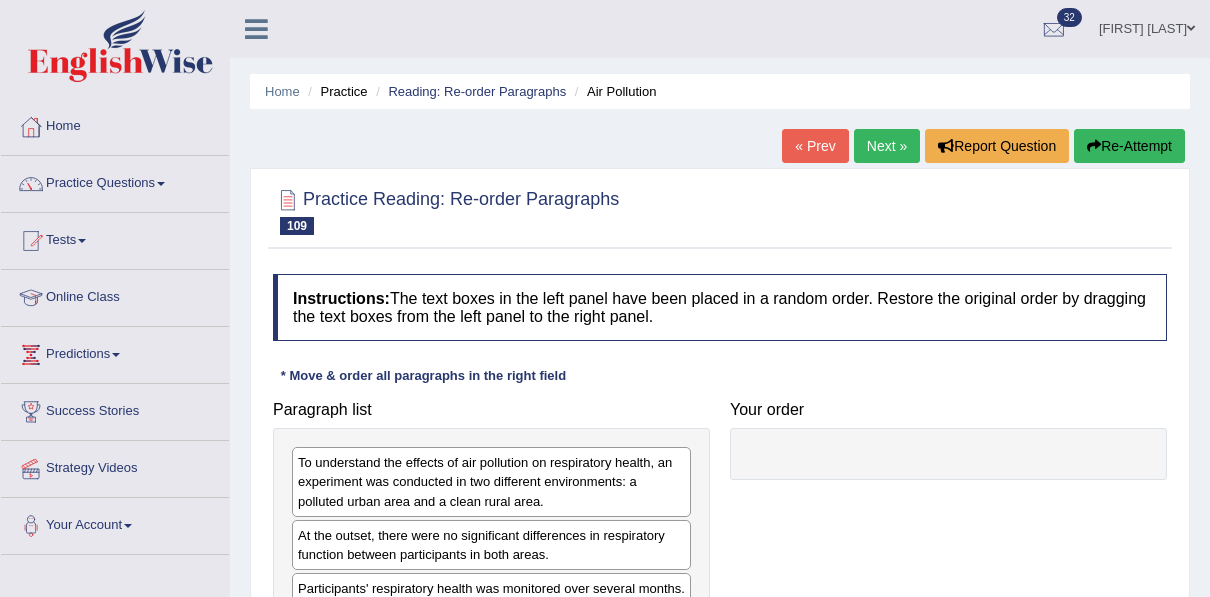 scroll, scrollTop: 0, scrollLeft: 0, axis: both 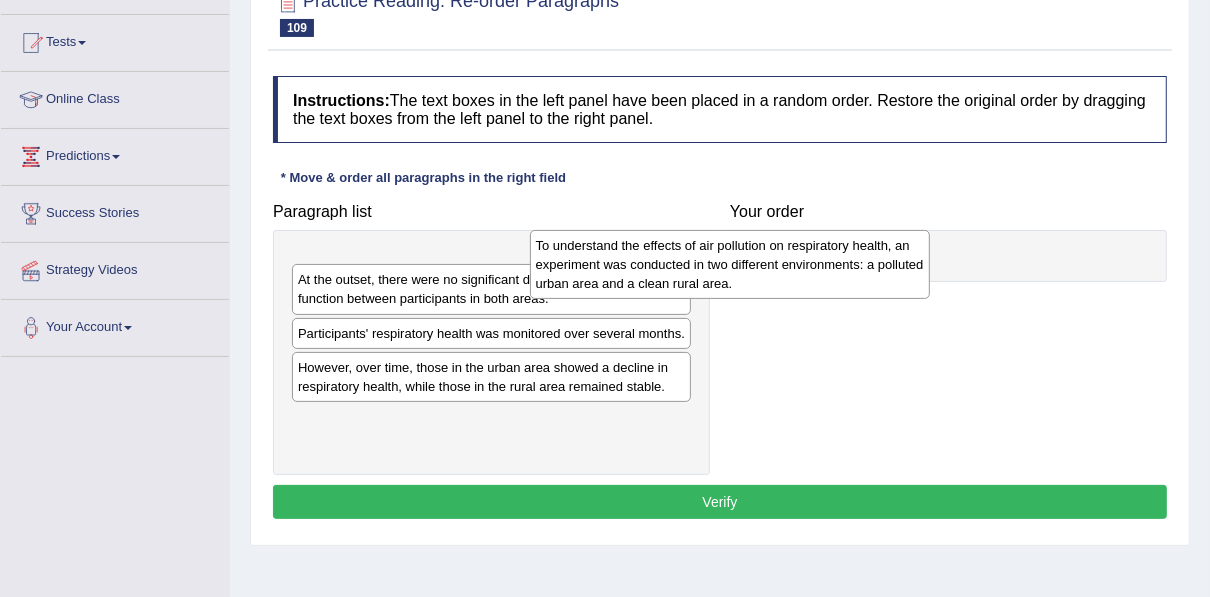 drag, startPoint x: 435, startPoint y: 270, endPoint x: 673, endPoint y: 251, distance: 238.7572 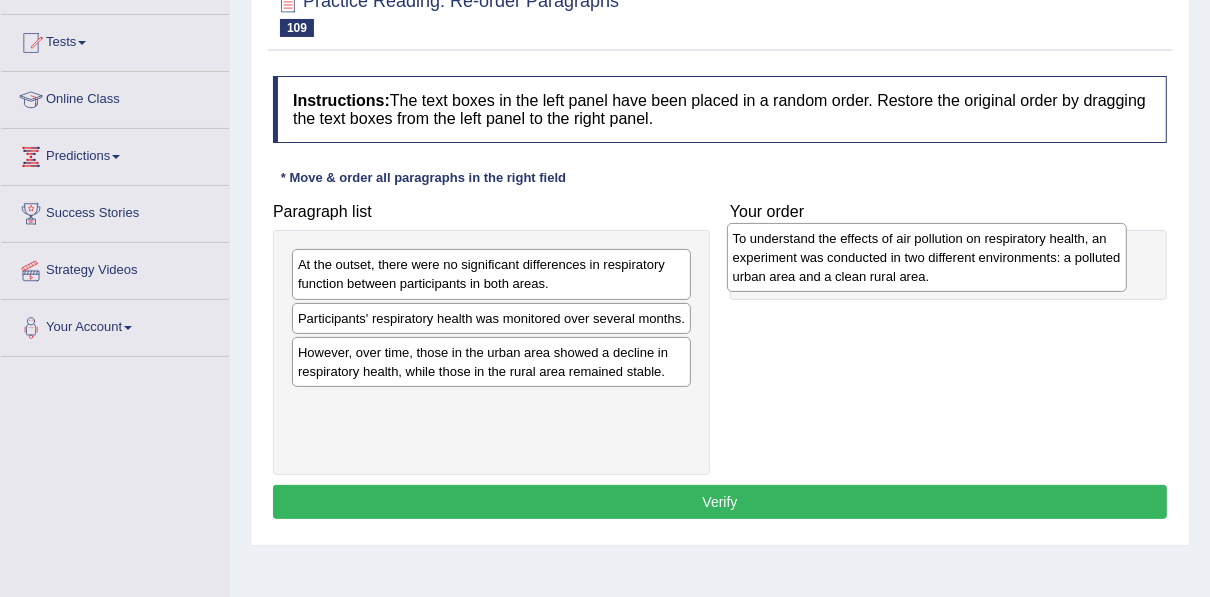 drag, startPoint x: 357, startPoint y: 292, endPoint x: 792, endPoint y: 265, distance: 435.83713 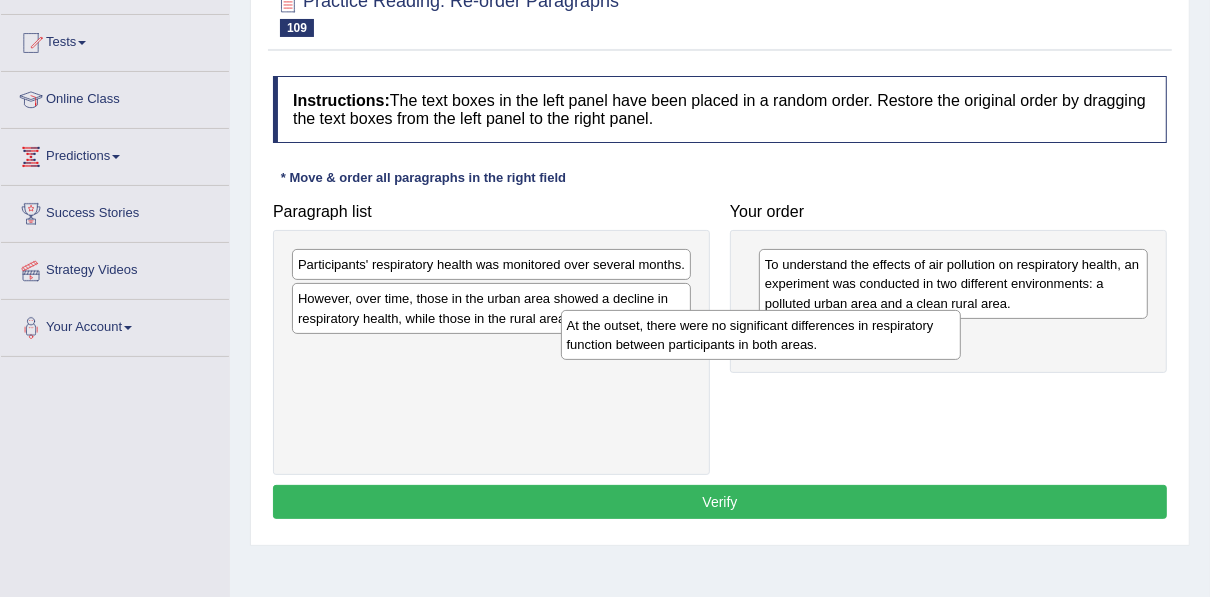drag, startPoint x: 422, startPoint y: 278, endPoint x: 691, endPoint y: 340, distance: 276.05252 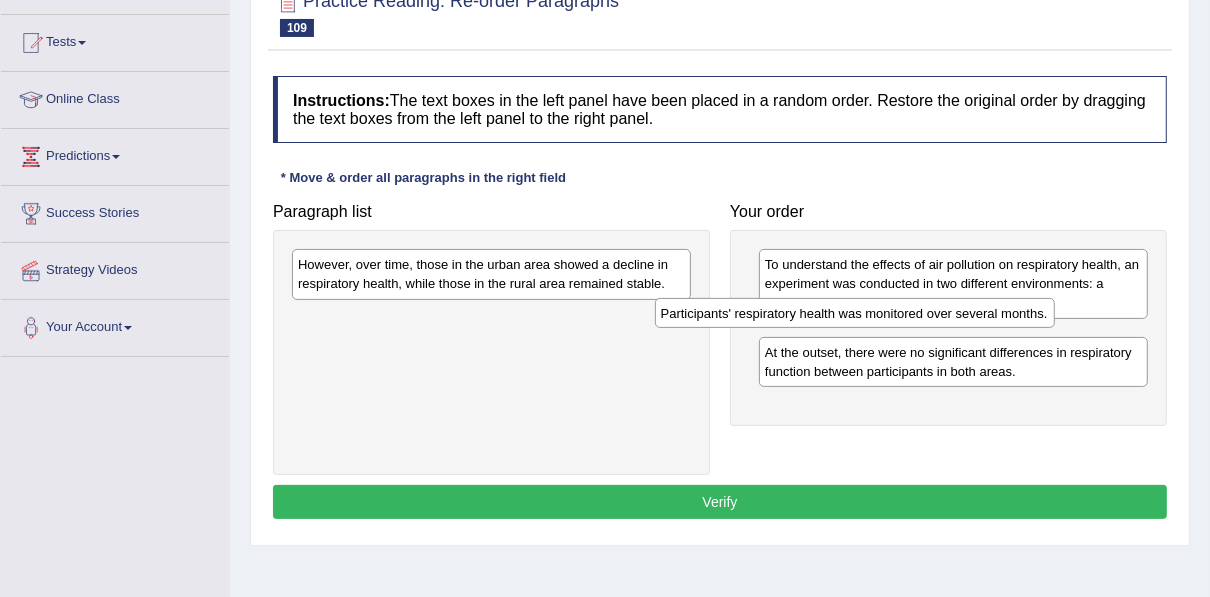 drag, startPoint x: 604, startPoint y: 262, endPoint x: 967, endPoint y: 312, distance: 366.42734 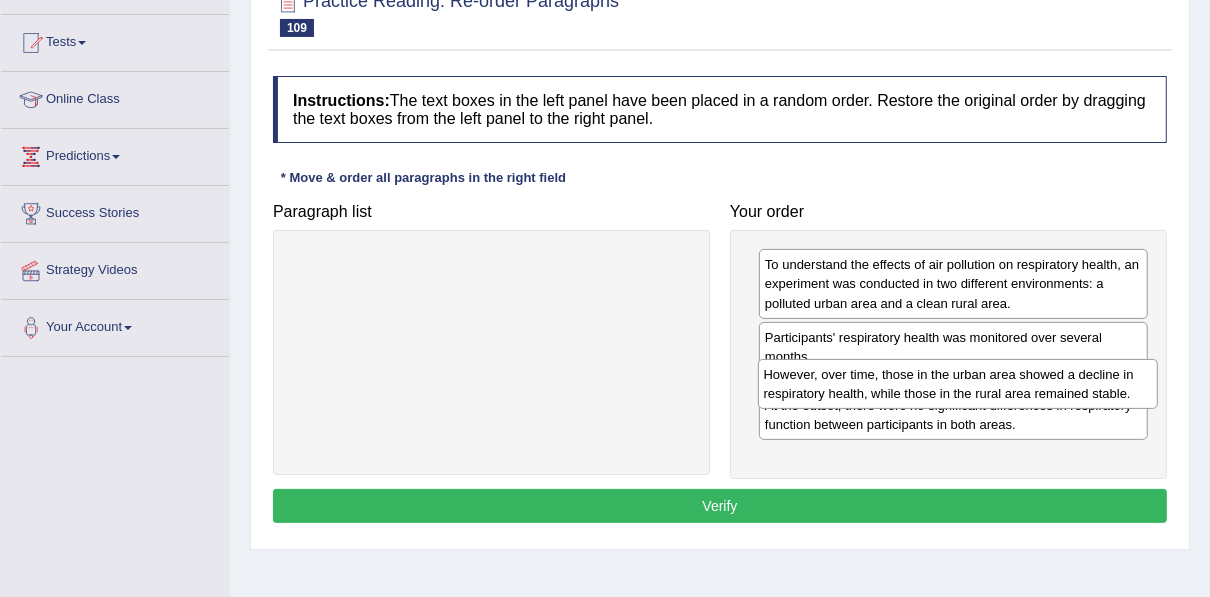 drag, startPoint x: 511, startPoint y: 267, endPoint x: 977, endPoint y: 376, distance: 478.5781 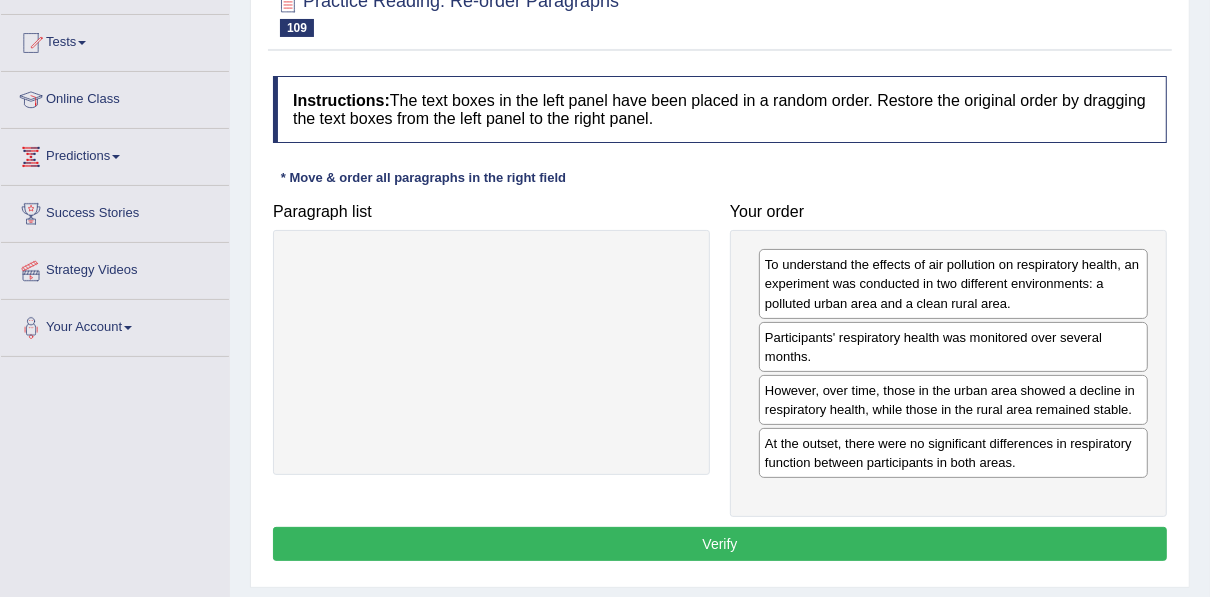 click on "Verify" at bounding box center (720, 544) 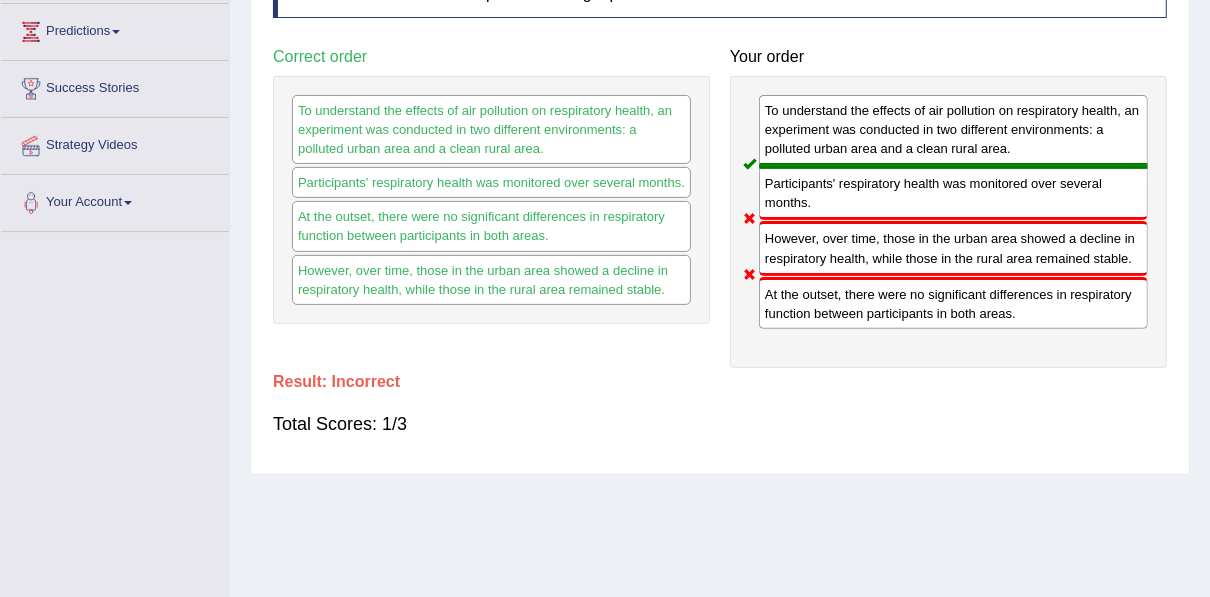 scroll, scrollTop: 0, scrollLeft: 0, axis: both 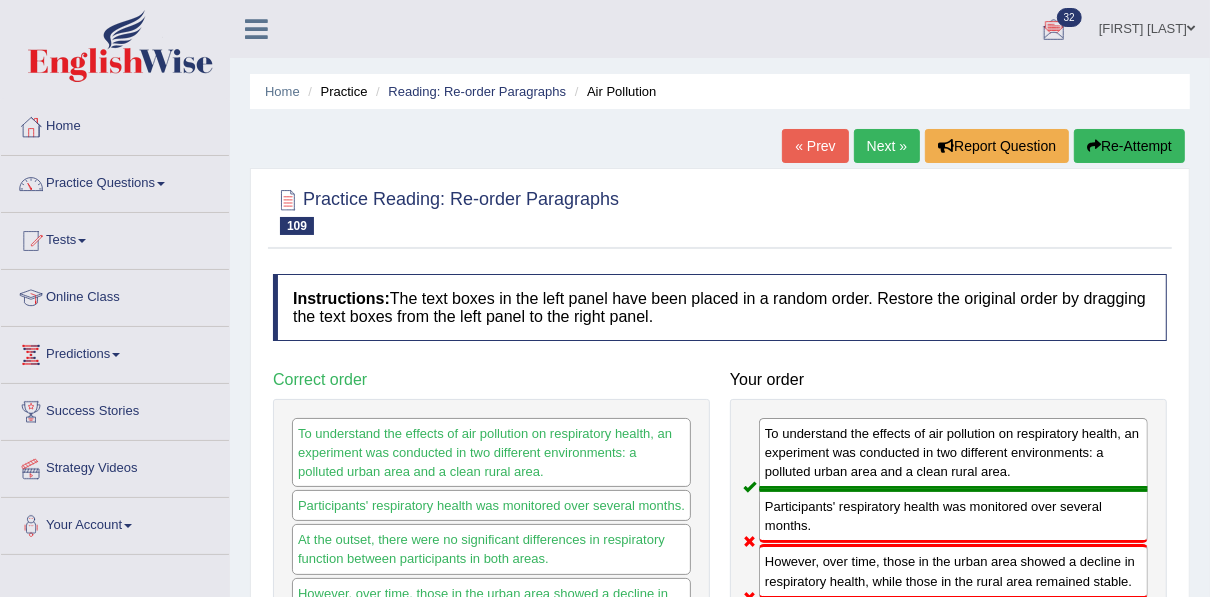 click on "Next »" at bounding box center (887, 146) 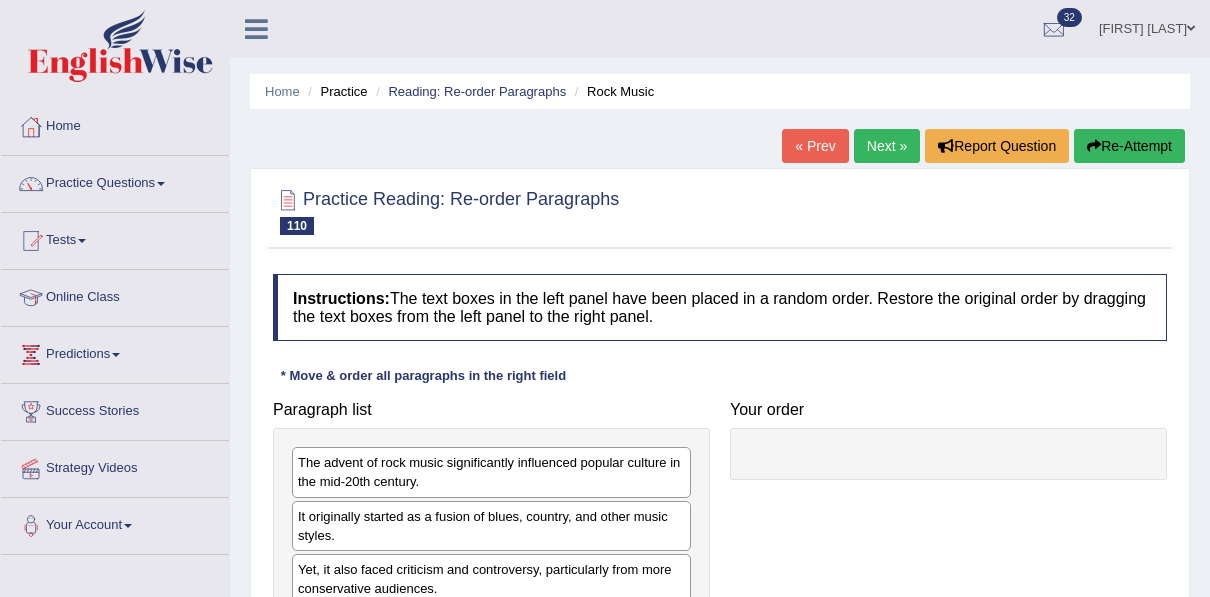 scroll, scrollTop: 0, scrollLeft: 0, axis: both 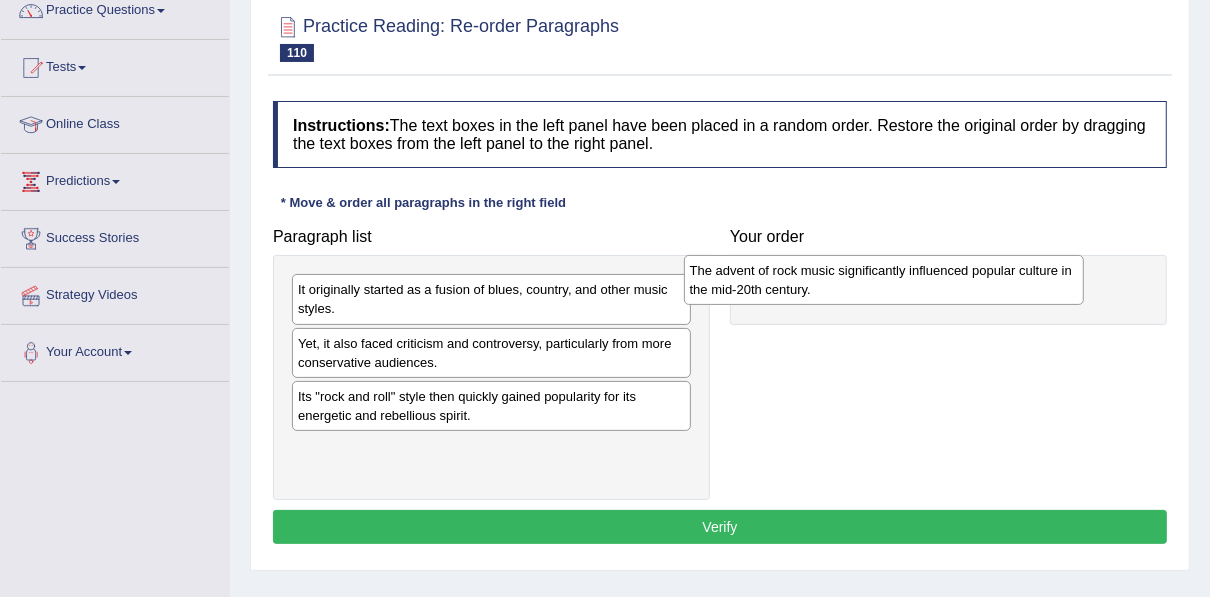 drag, startPoint x: 454, startPoint y: 294, endPoint x: 864, endPoint y: 274, distance: 410.48752 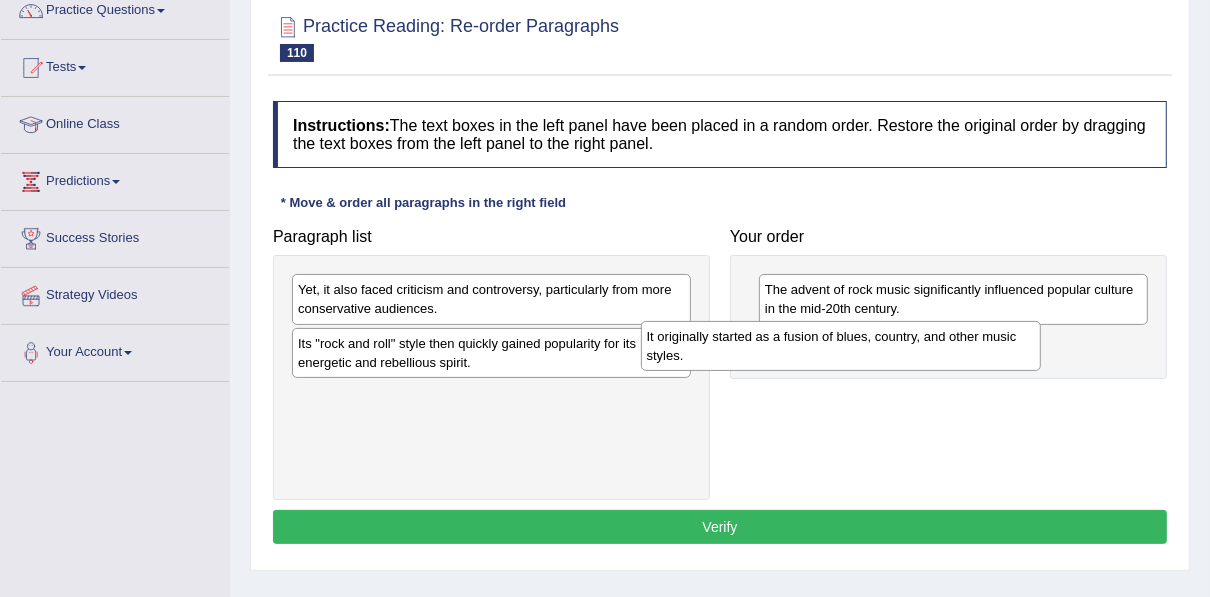 drag, startPoint x: 468, startPoint y: 294, endPoint x: 817, endPoint y: 340, distance: 352.01846 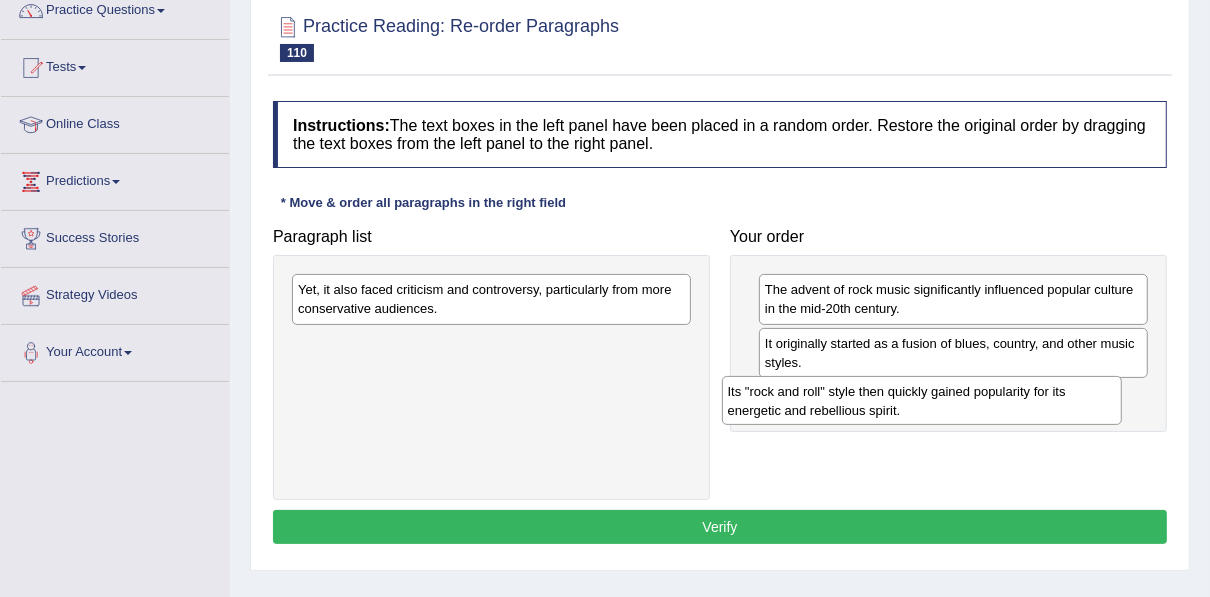 drag, startPoint x: 503, startPoint y: 346, endPoint x: 935, endPoint y: 394, distance: 434.65848 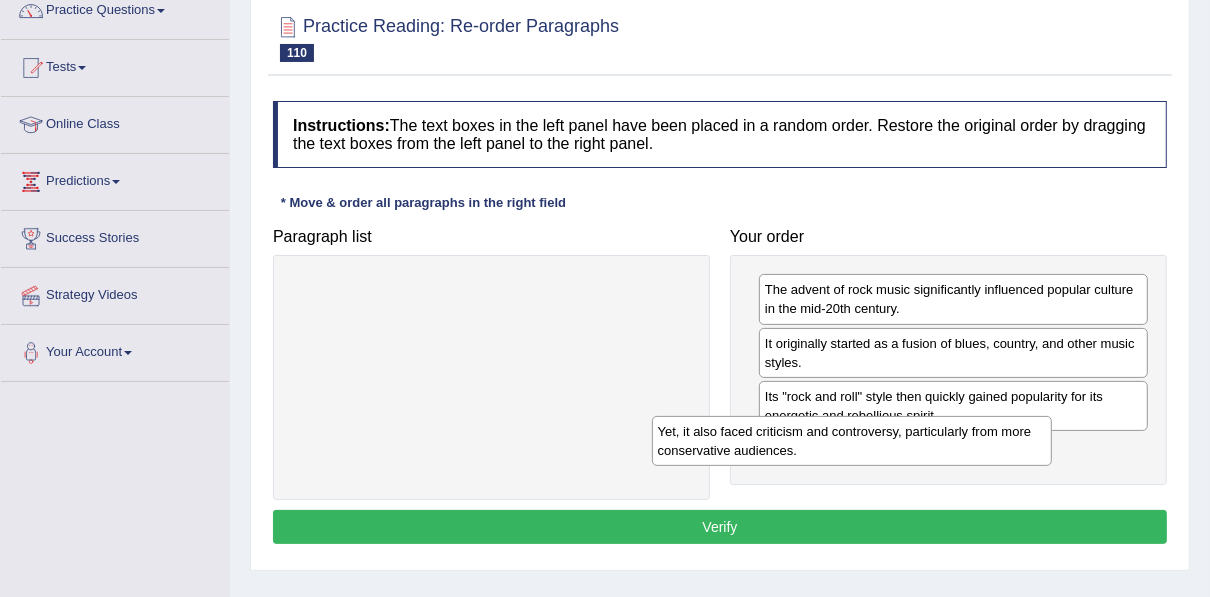 drag, startPoint x: 395, startPoint y: 298, endPoint x: 760, endPoint y: 447, distance: 394.24103 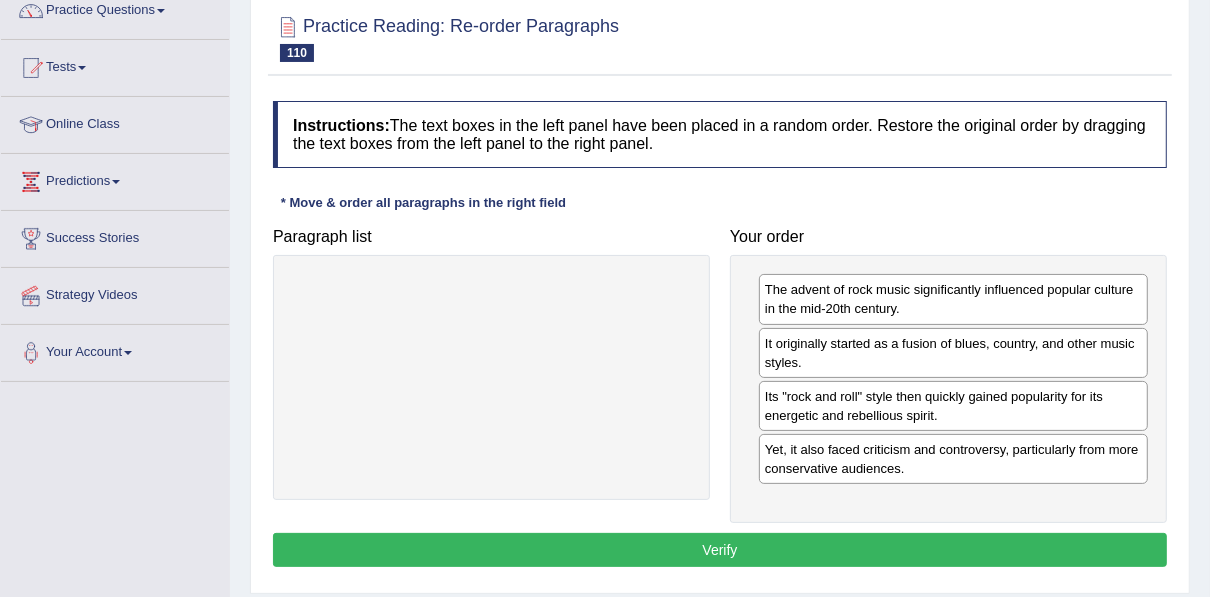 click on "Verify" at bounding box center (720, 550) 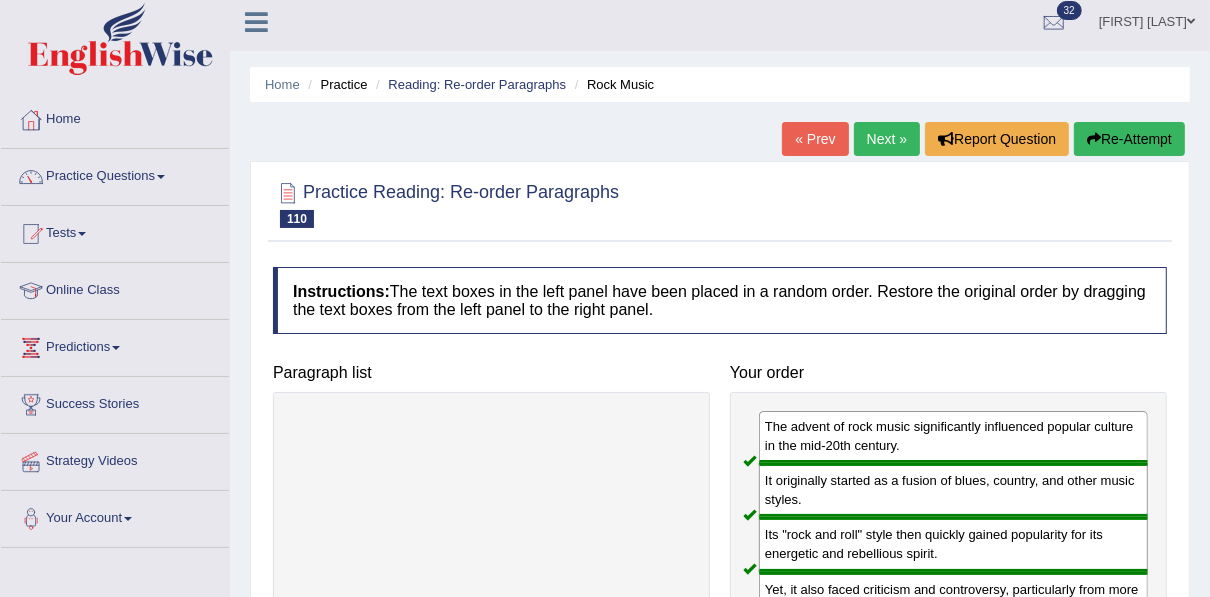 scroll, scrollTop: 0, scrollLeft: 0, axis: both 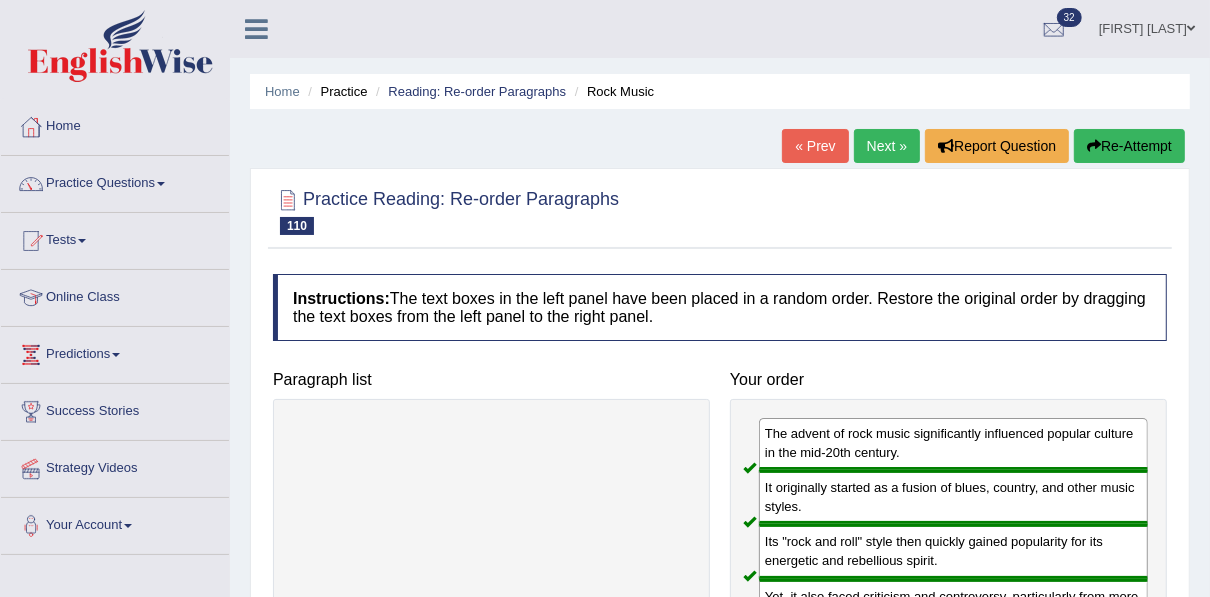 click on "Next »" at bounding box center [887, 146] 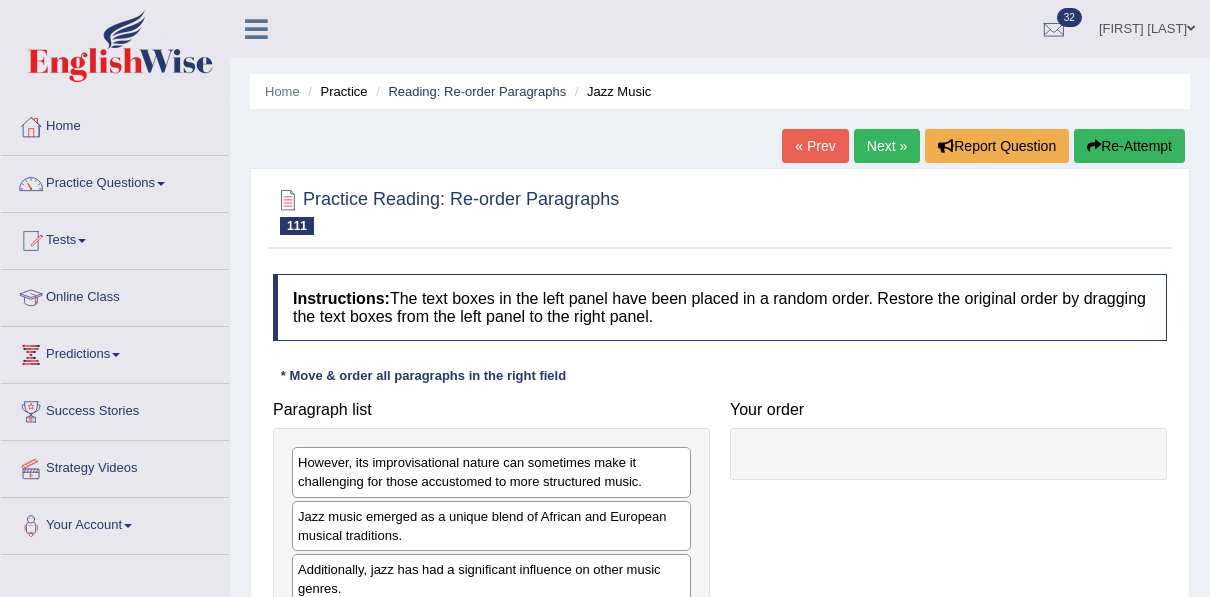 scroll, scrollTop: 0, scrollLeft: 0, axis: both 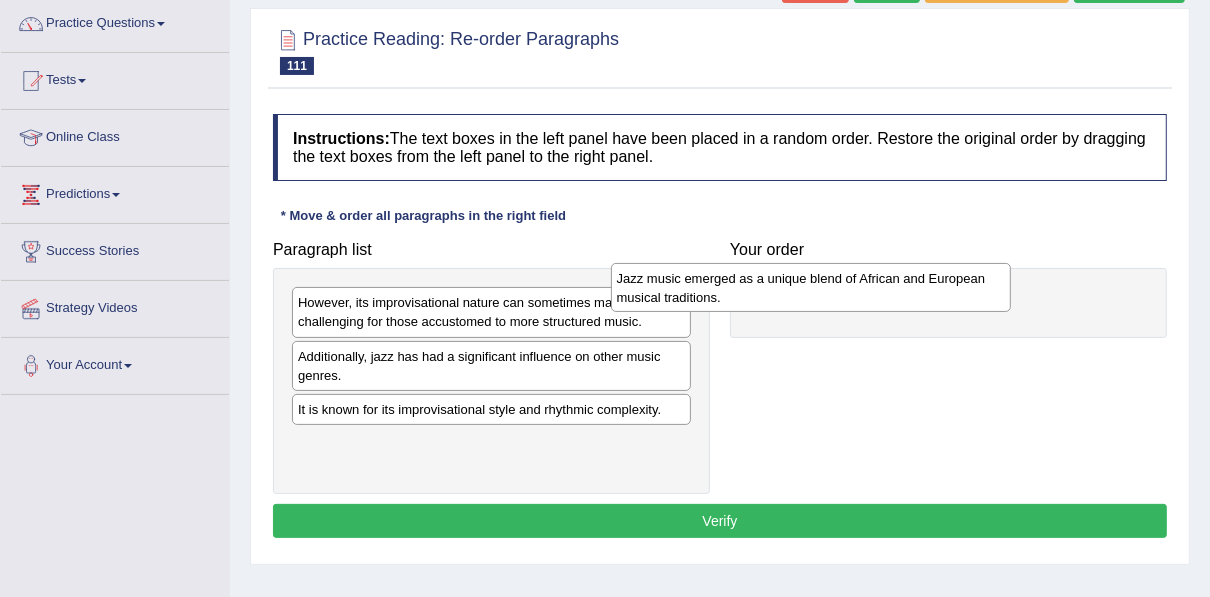drag, startPoint x: 401, startPoint y: 366, endPoint x: 723, endPoint y: 288, distance: 331.31253 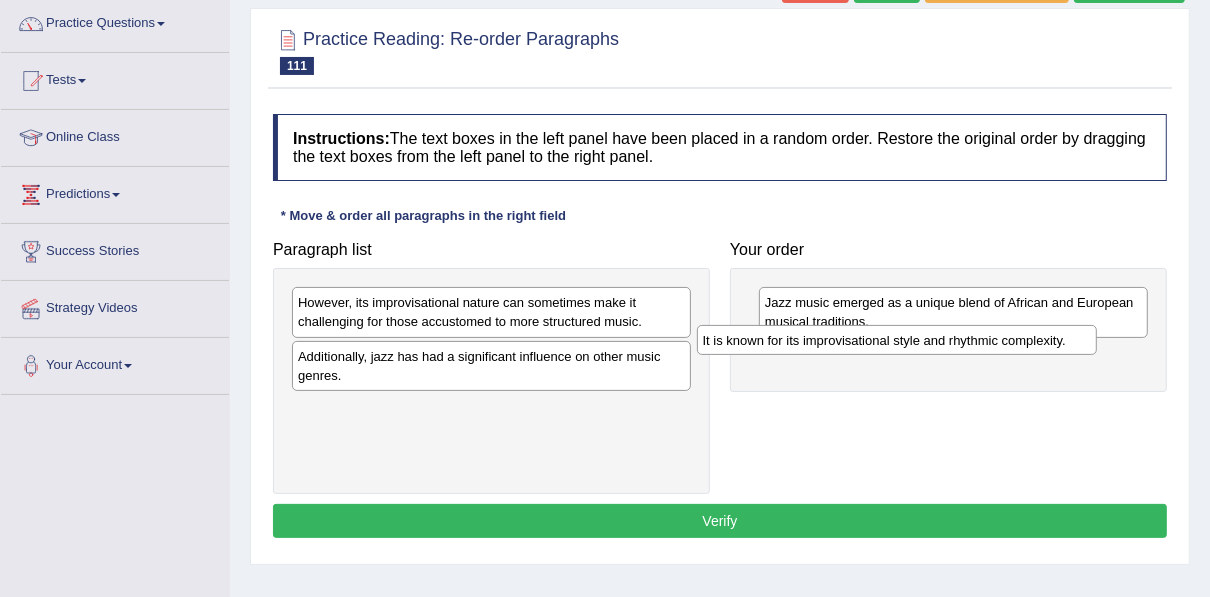 drag, startPoint x: 439, startPoint y: 402, endPoint x: 844, endPoint y: 335, distance: 410.50458 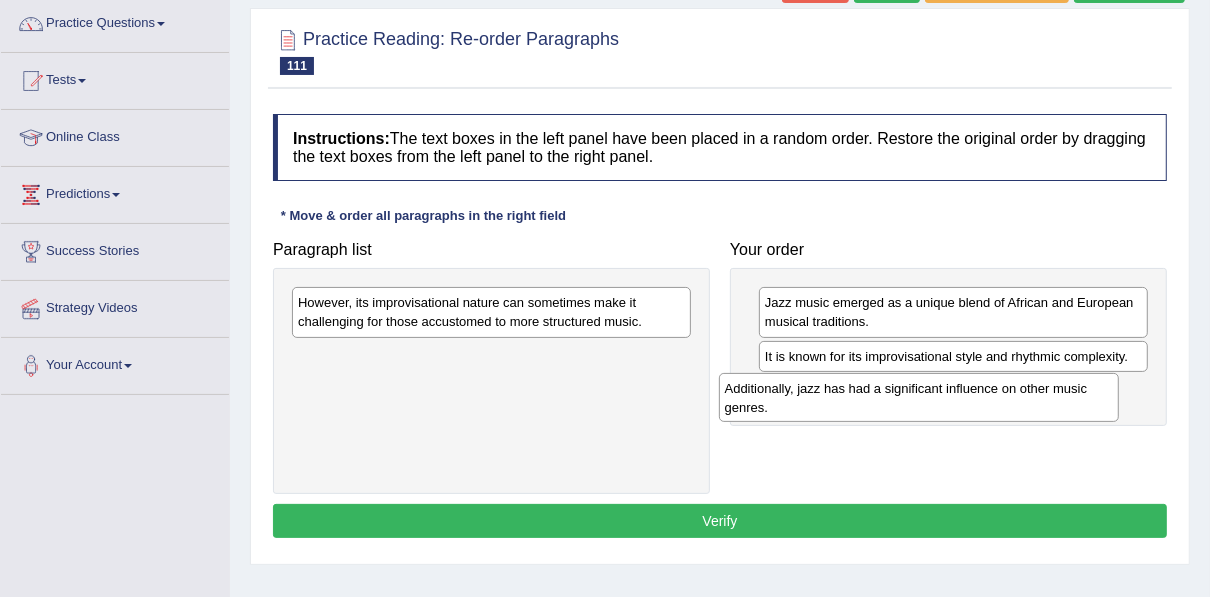 drag, startPoint x: 463, startPoint y: 380, endPoint x: 920, endPoint y: 413, distance: 458.1899 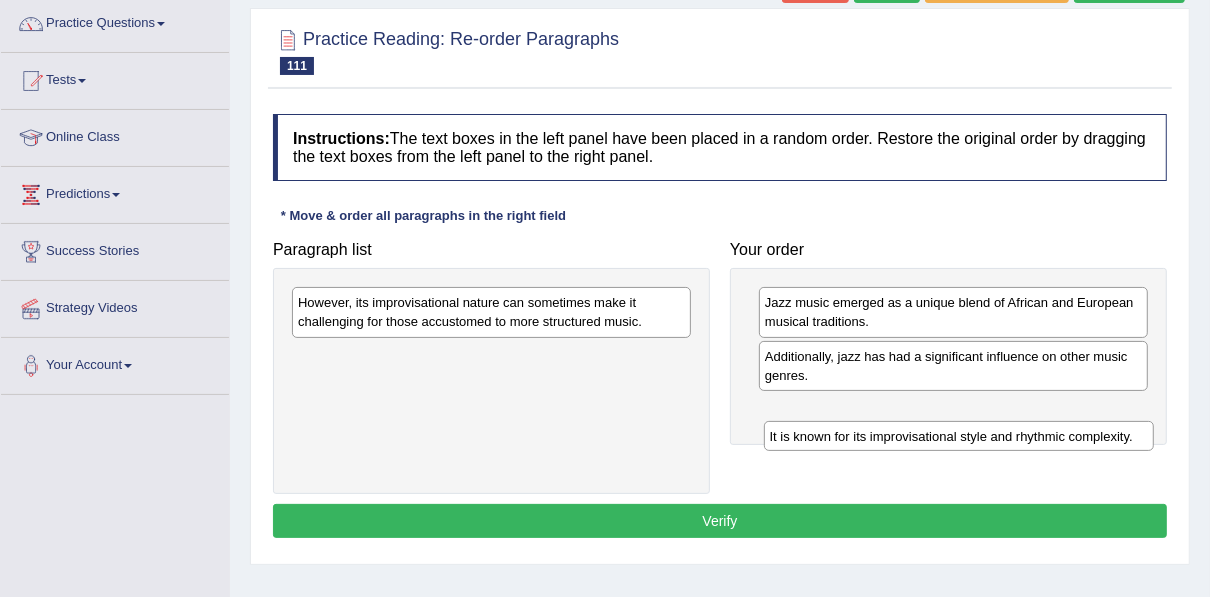 drag, startPoint x: 917, startPoint y: 357, endPoint x: 922, endPoint y: 467, distance: 110.11358 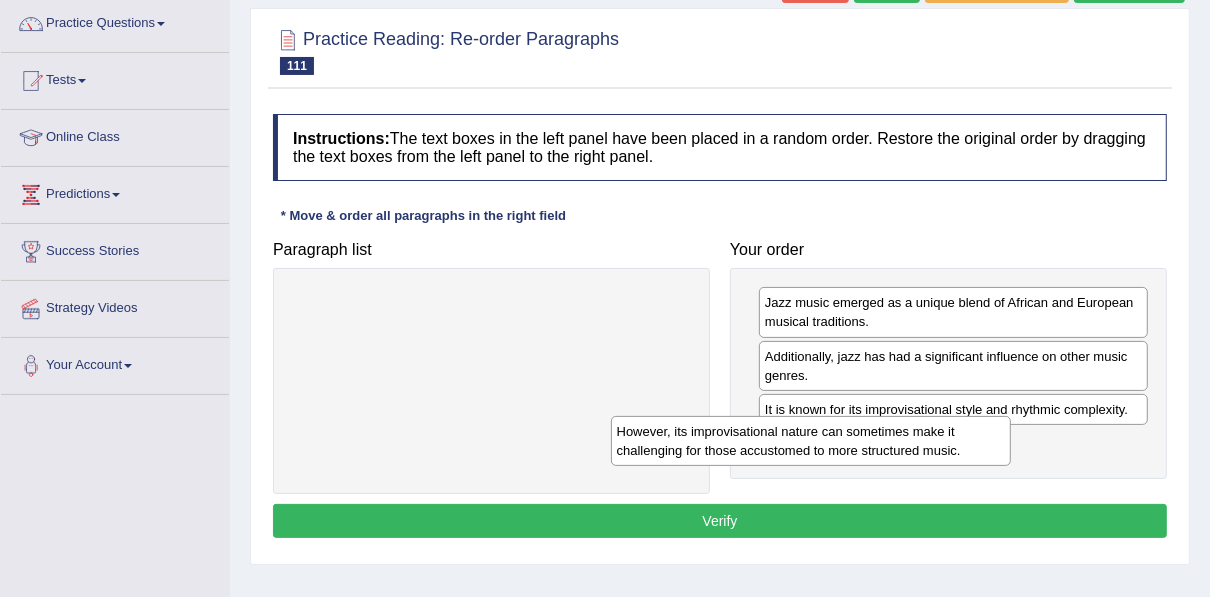 drag, startPoint x: 559, startPoint y: 310, endPoint x: 879, endPoint y: 439, distance: 345.0232 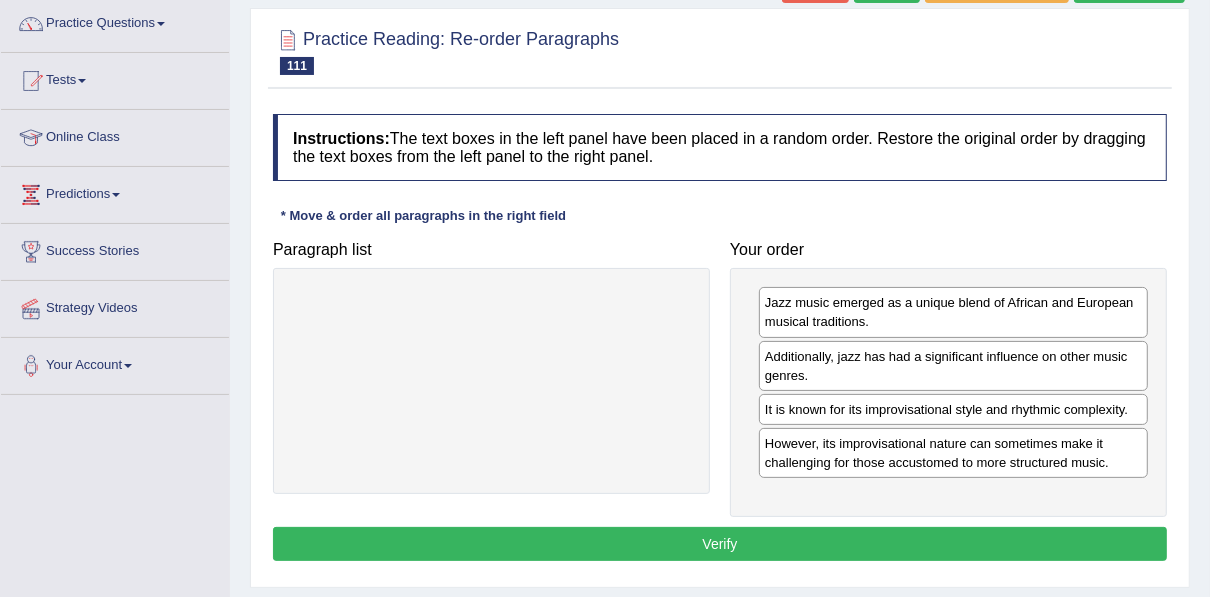 click on "Verify" at bounding box center [720, 544] 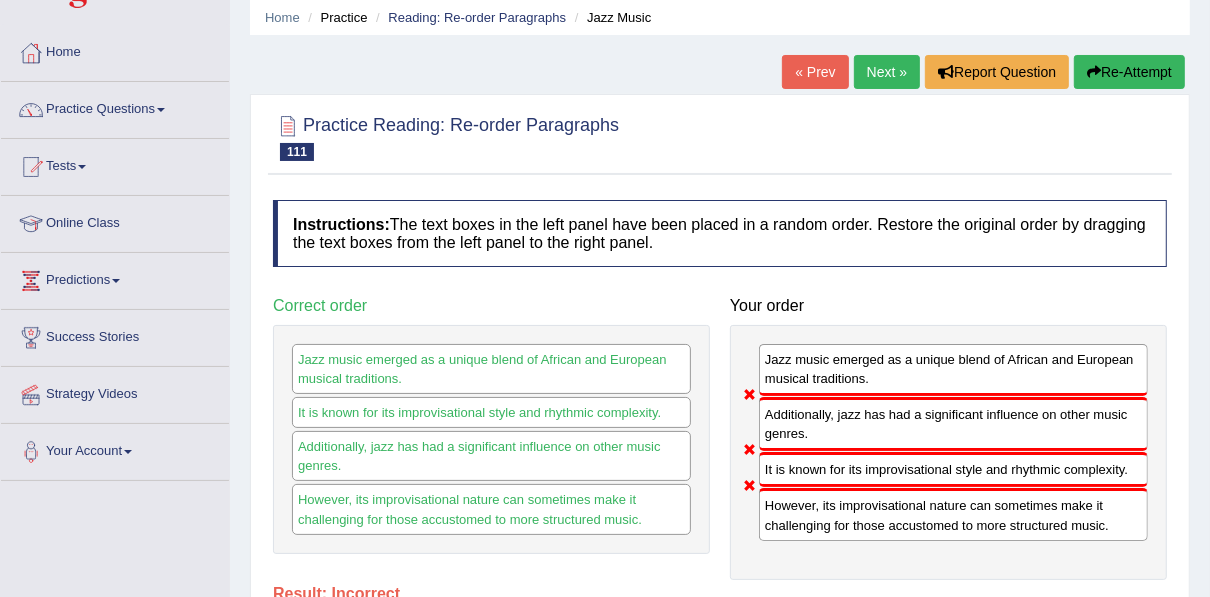 scroll, scrollTop: 20, scrollLeft: 0, axis: vertical 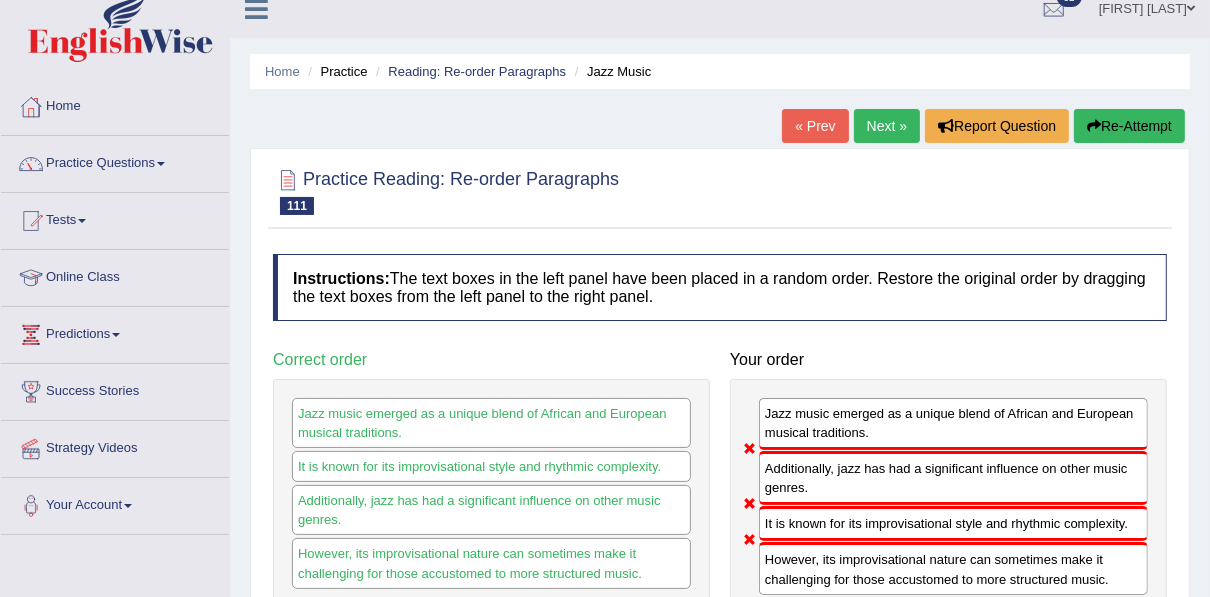 click on "Re-Attempt" at bounding box center [1129, 126] 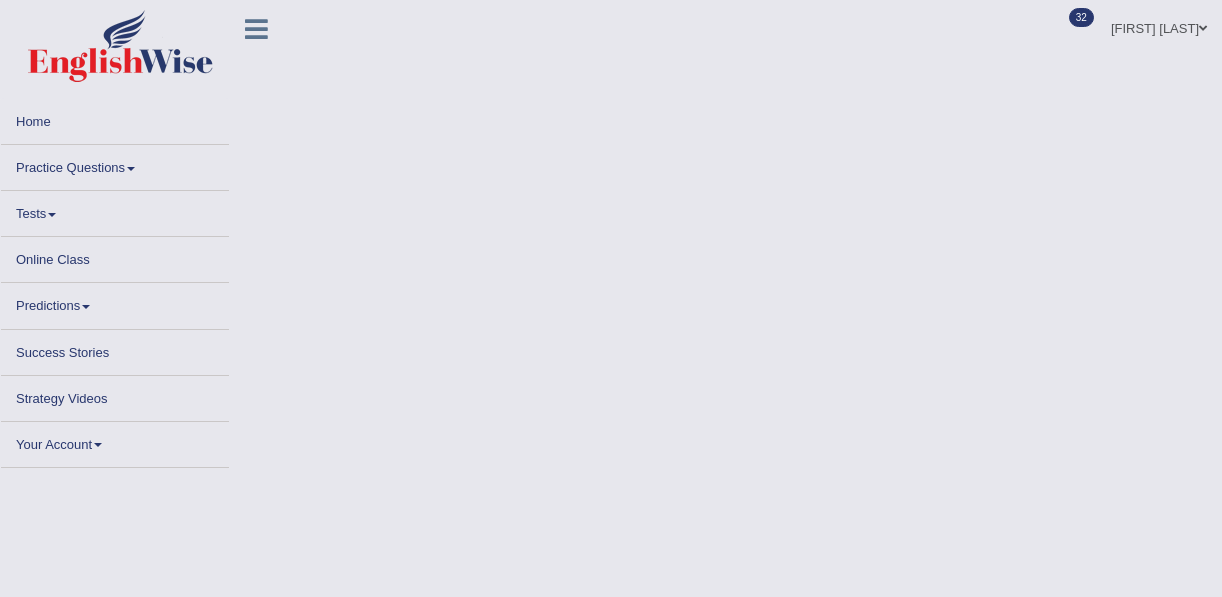 scroll, scrollTop: 0, scrollLeft: 0, axis: both 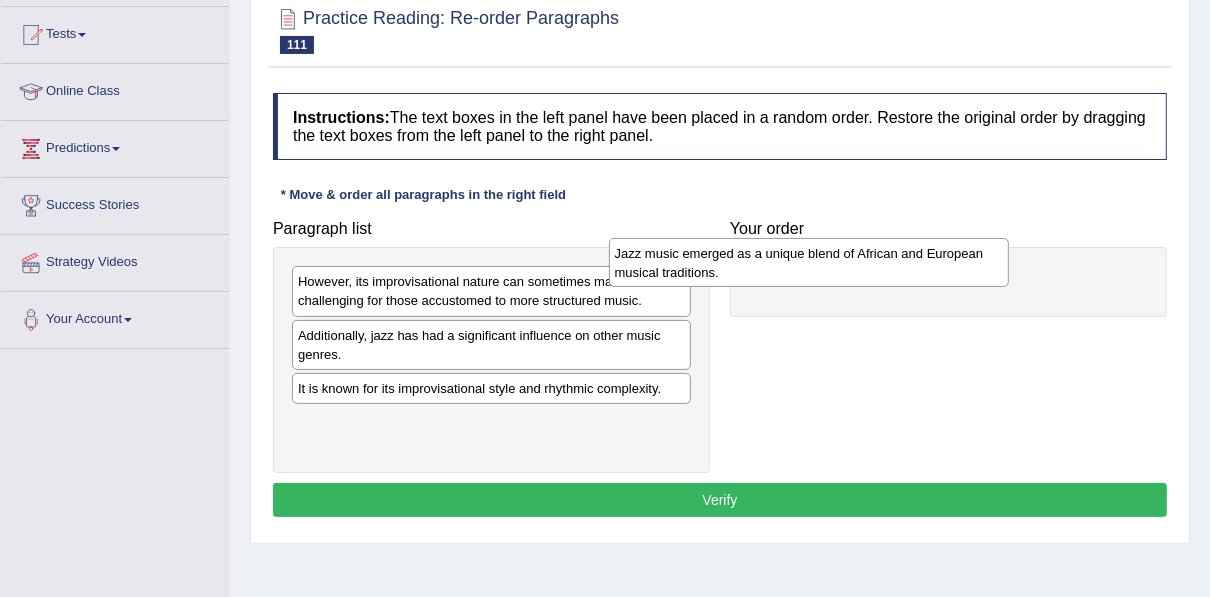 drag, startPoint x: 522, startPoint y: 340, endPoint x: 839, endPoint y: 258, distance: 327.43396 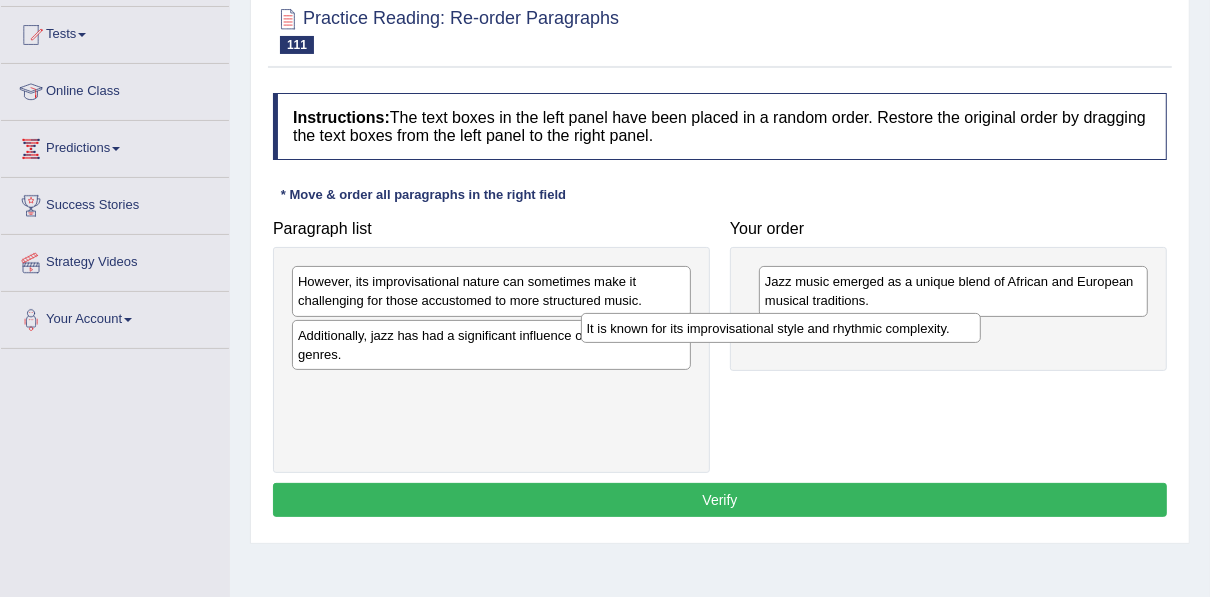 drag, startPoint x: 446, startPoint y: 383, endPoint x: 737, endPoint y: 324, distance: 296.92087 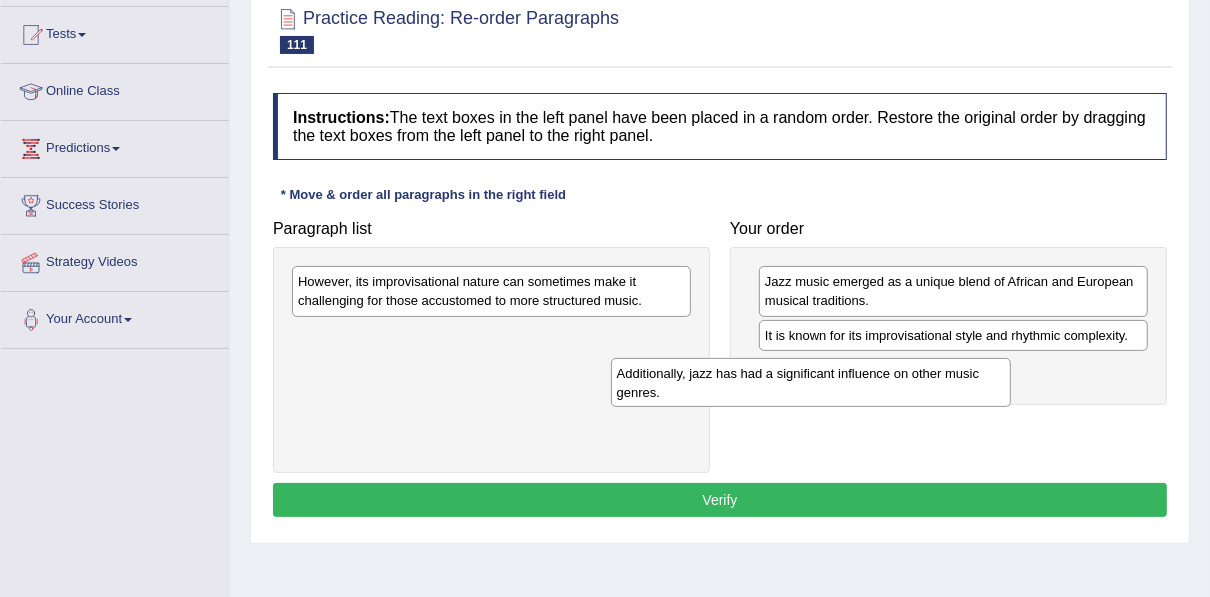 drag, startPoint x: 462, startPoint y: 342, endPoint x: 798, endPoint y: 375, distance: 337.61664 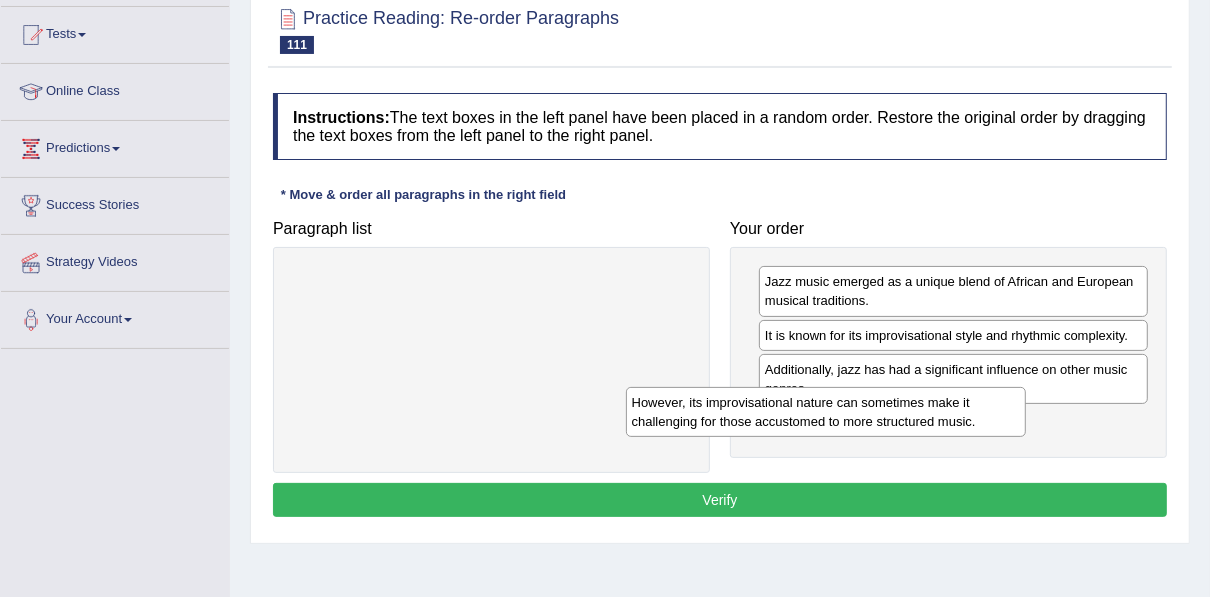drag, startPoint x: 578, startPoint y: 294, endPoint x: 912, endPoint y: 414, distance: 354.9028 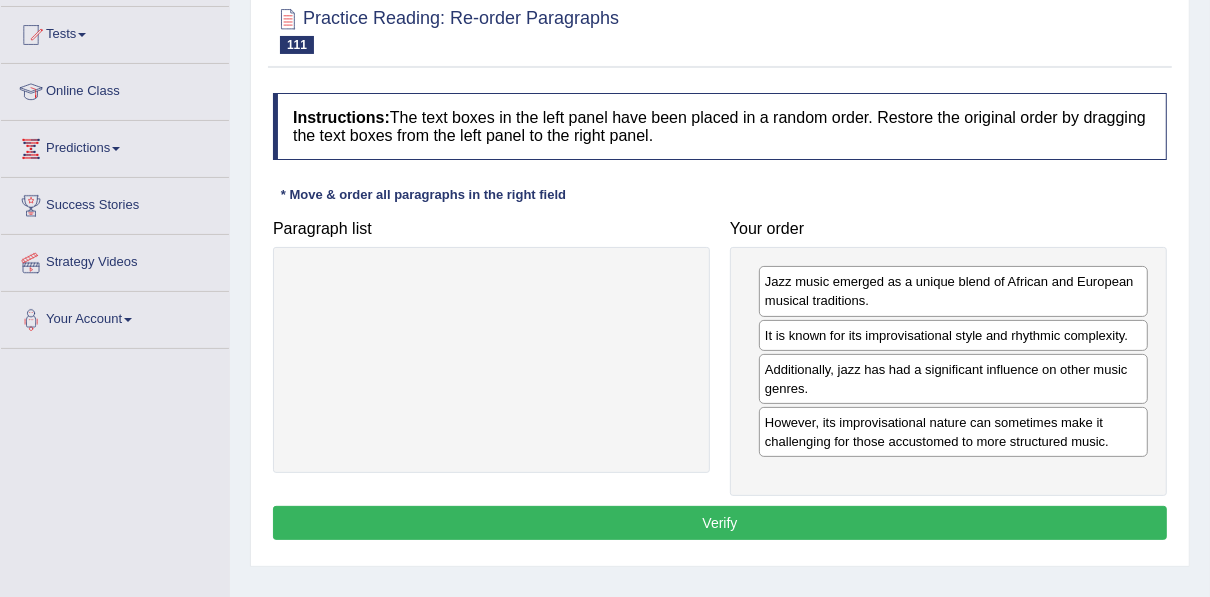 click on "Verify" at bounding box center (720, 523) 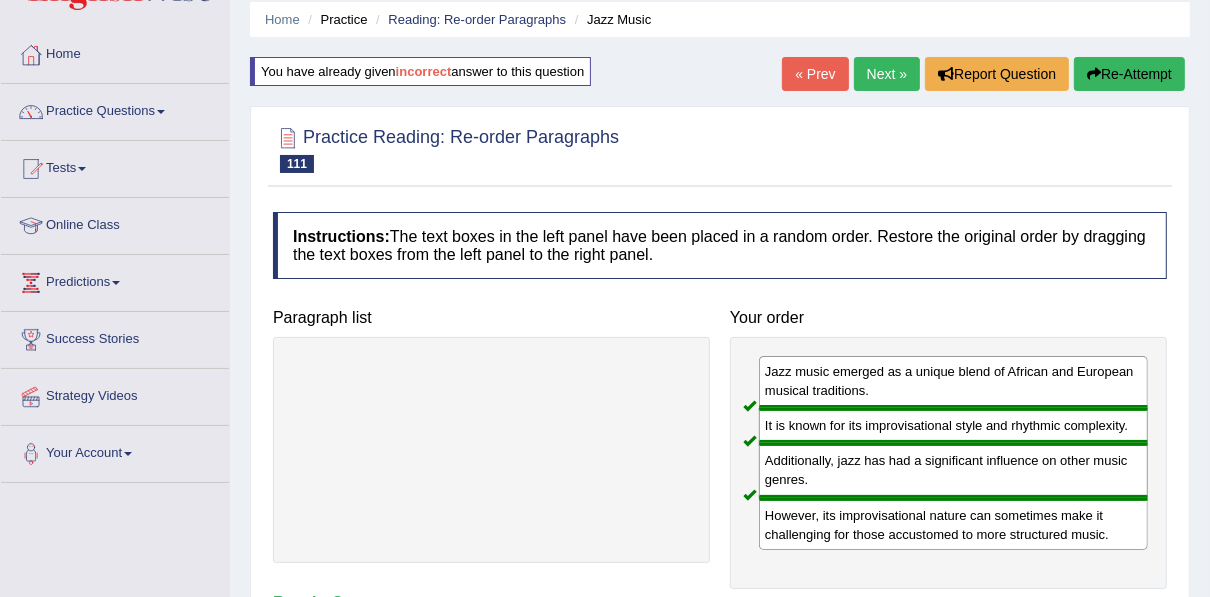 scroll, scrollTop: 24, scrollLeft: 0, axis: vertical 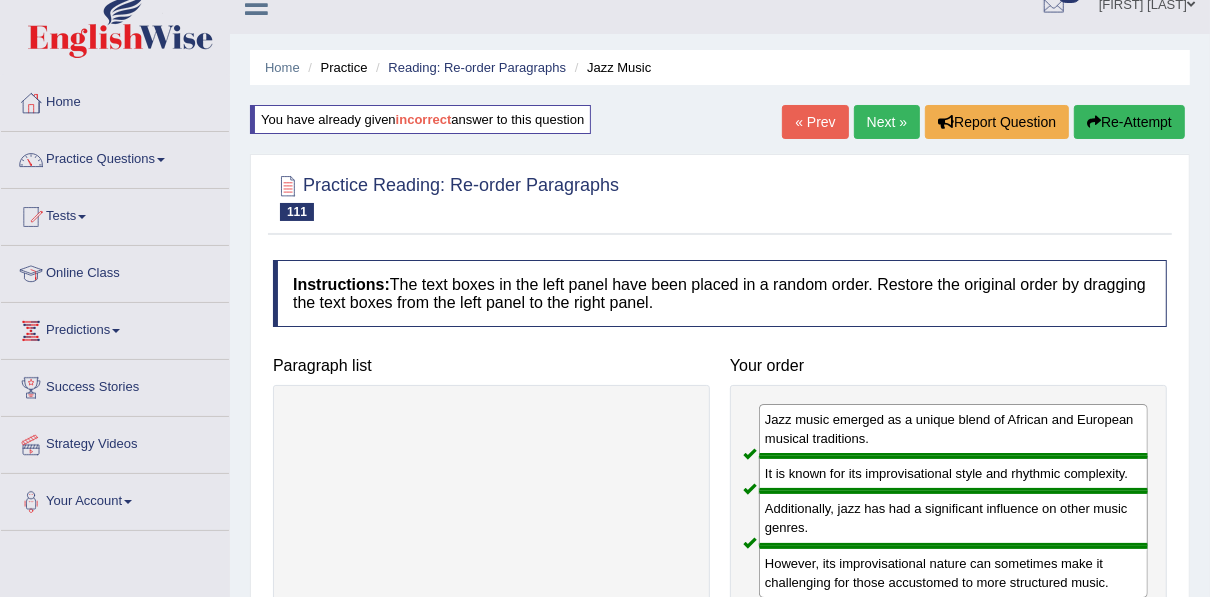click on "Next »" at bounding box center (887, 122) 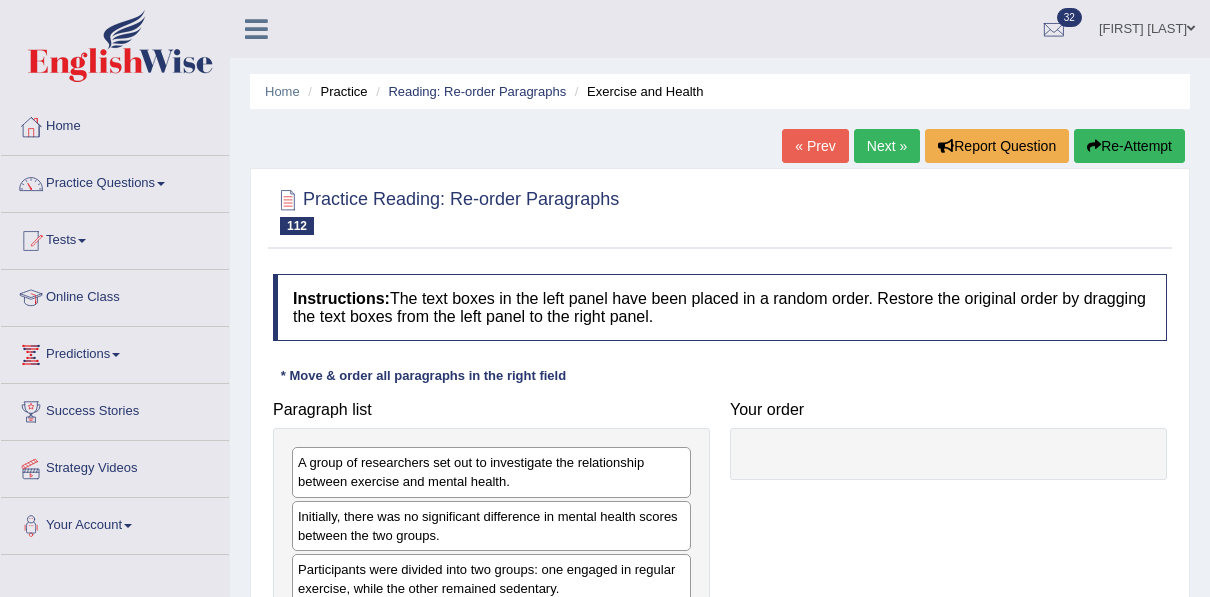 scroll, scrollTop: 0, scrollLeft: 0, axis: both 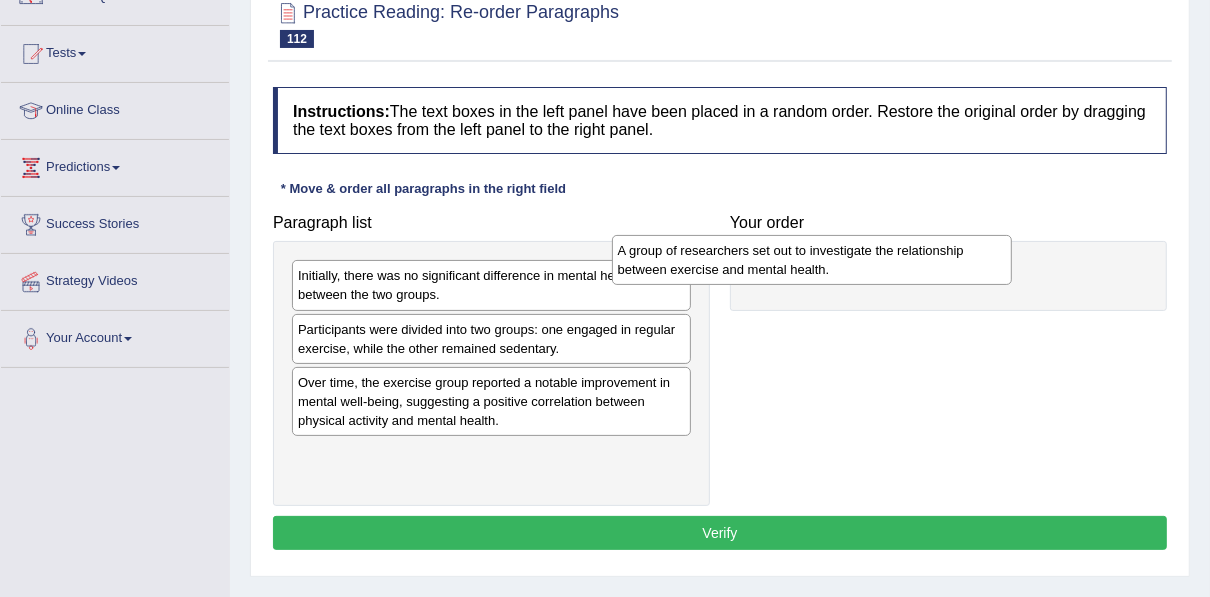 drag, startPoint x: 380, startPoint y: 285, endPoint x: 700, endPoint y: 260, distance: 320.97507 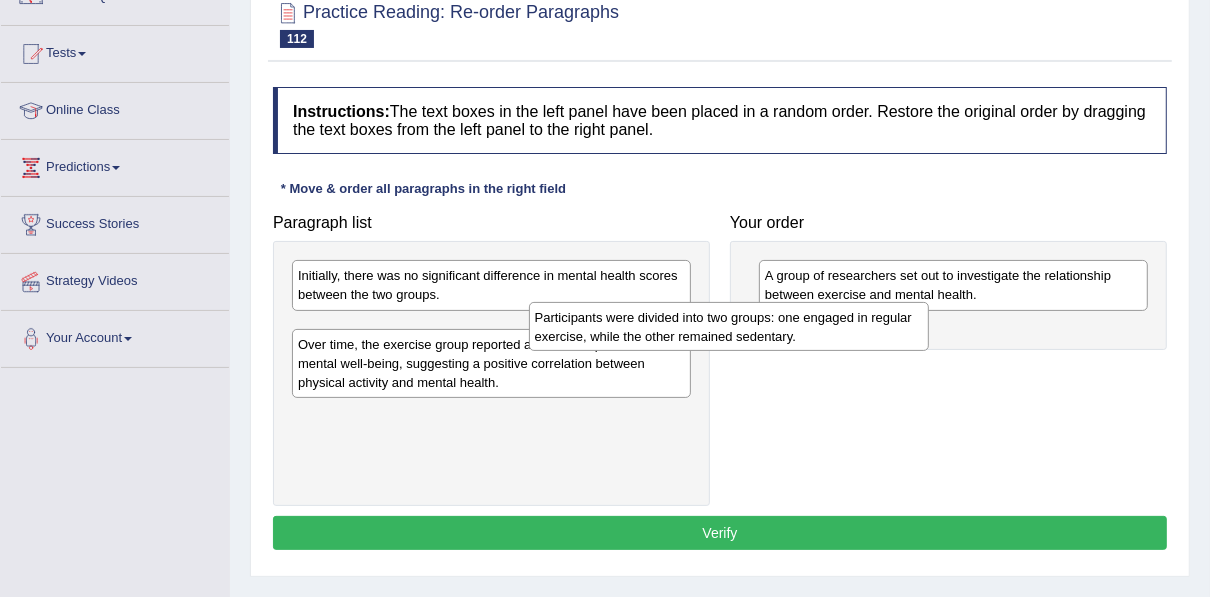 drag, startPoint x: 438, startPoint y: 342, endPoint x: 694, endPoint y: 330, distance: 256.2811 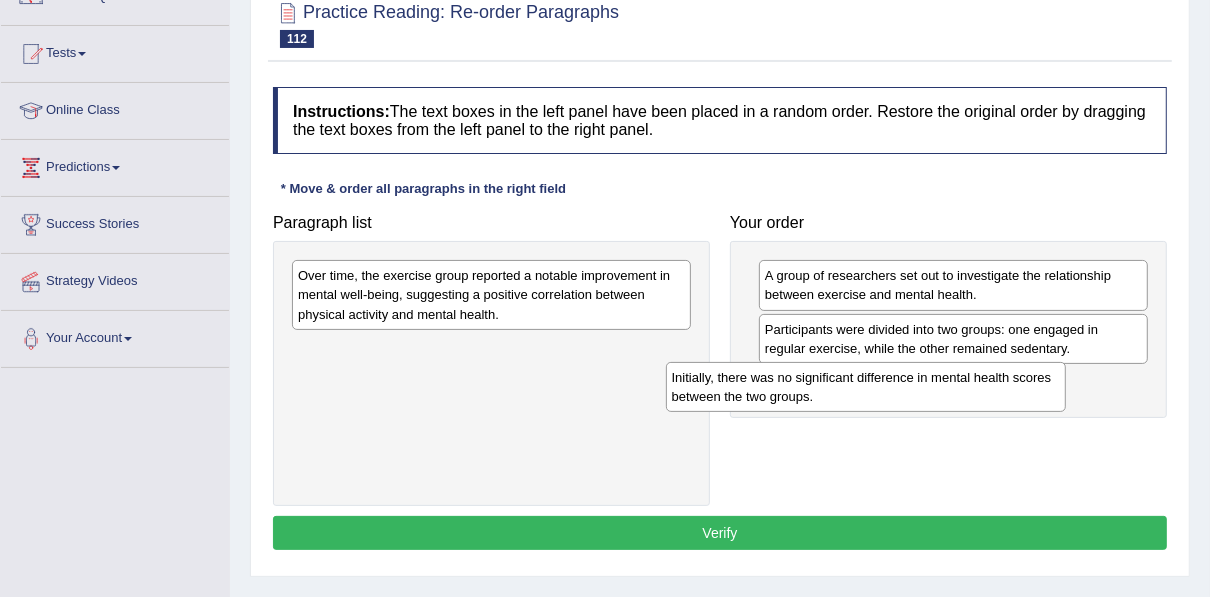 drag, startPoint x: 364, startPoint y: 288, endPoint x: 738, endPoint y: 390, distance: 387.65964 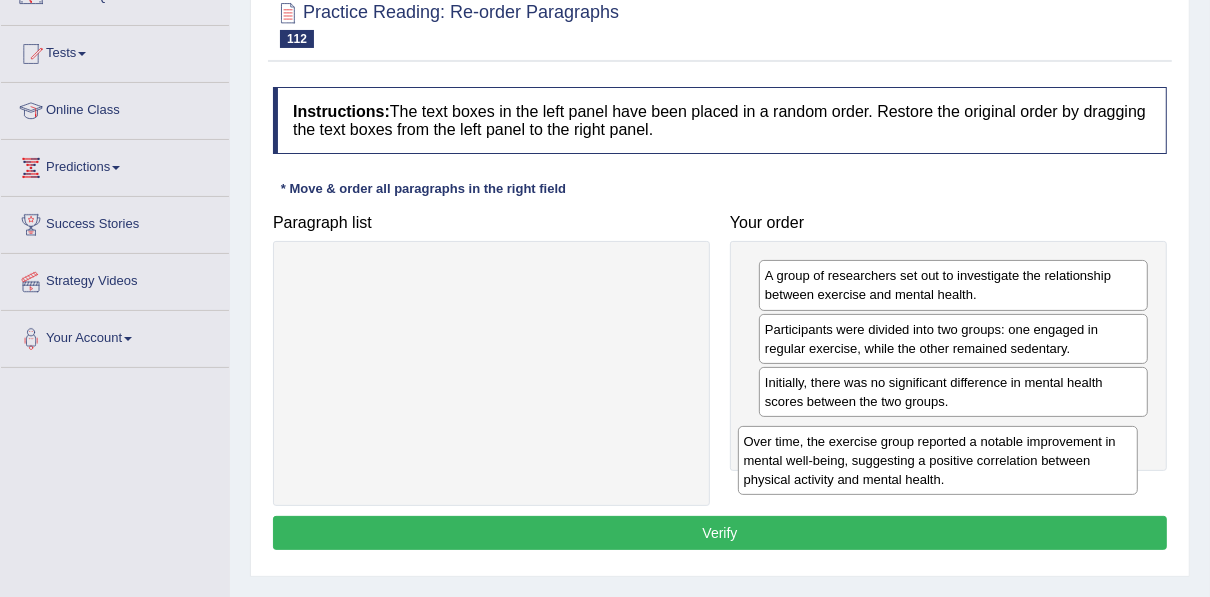 drag, startPoint x: 364, startPoint y: 286, endPoint x: 821, endPoint y: 445, distance: 483.8698 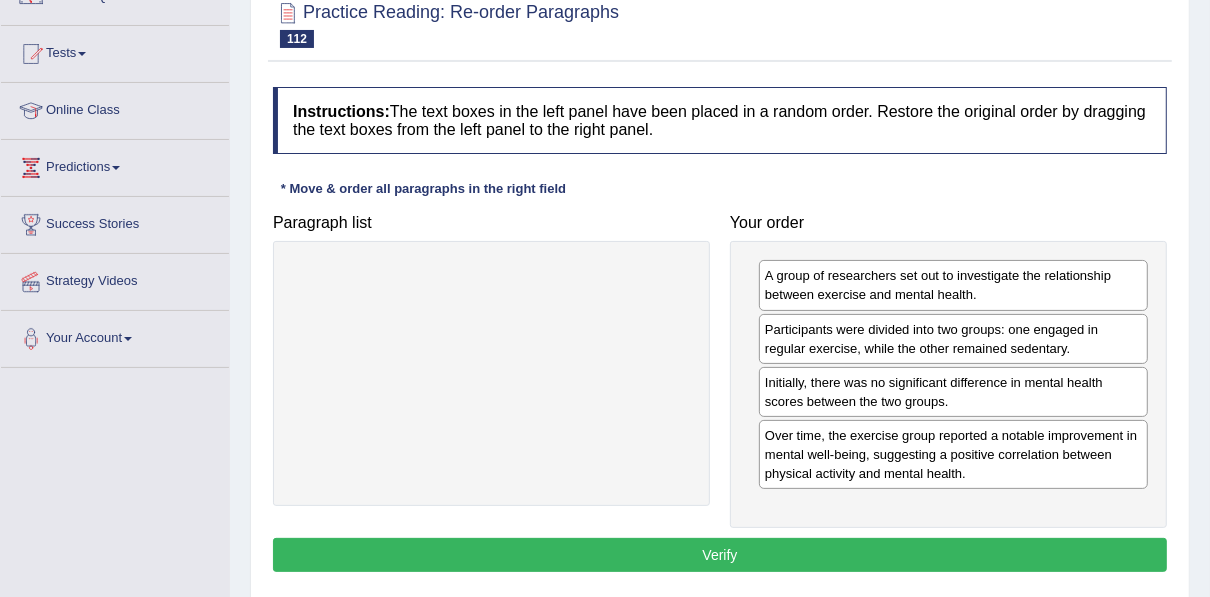 click on "Verify" at bounding box center [720, 555] 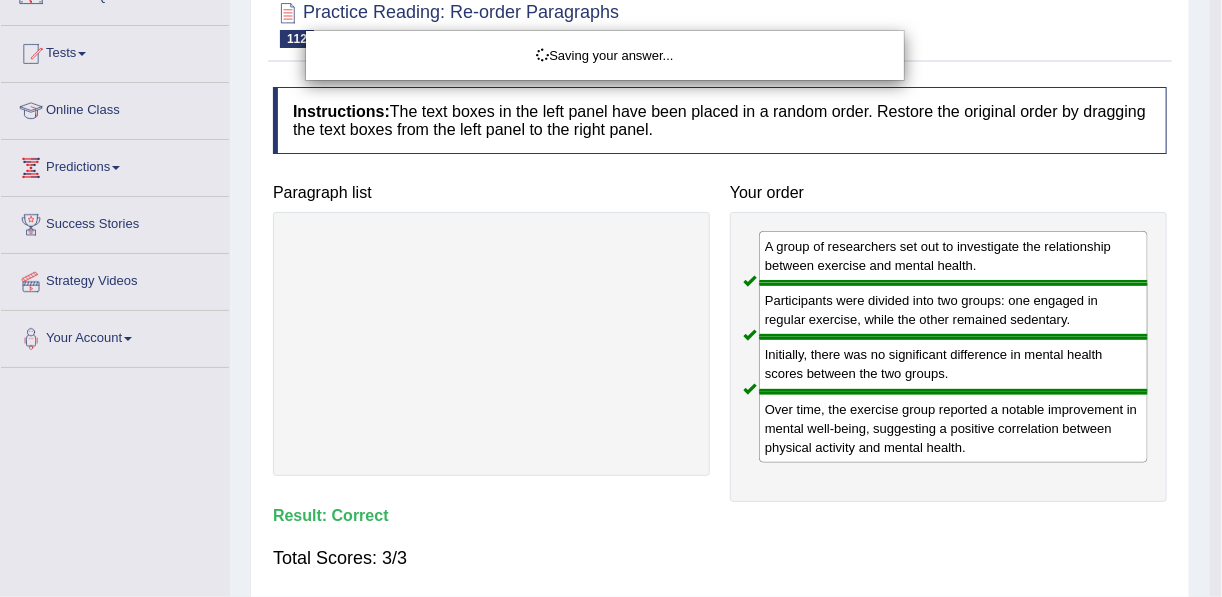 click on "Saving your answer..." at bounding box center (611, 298) 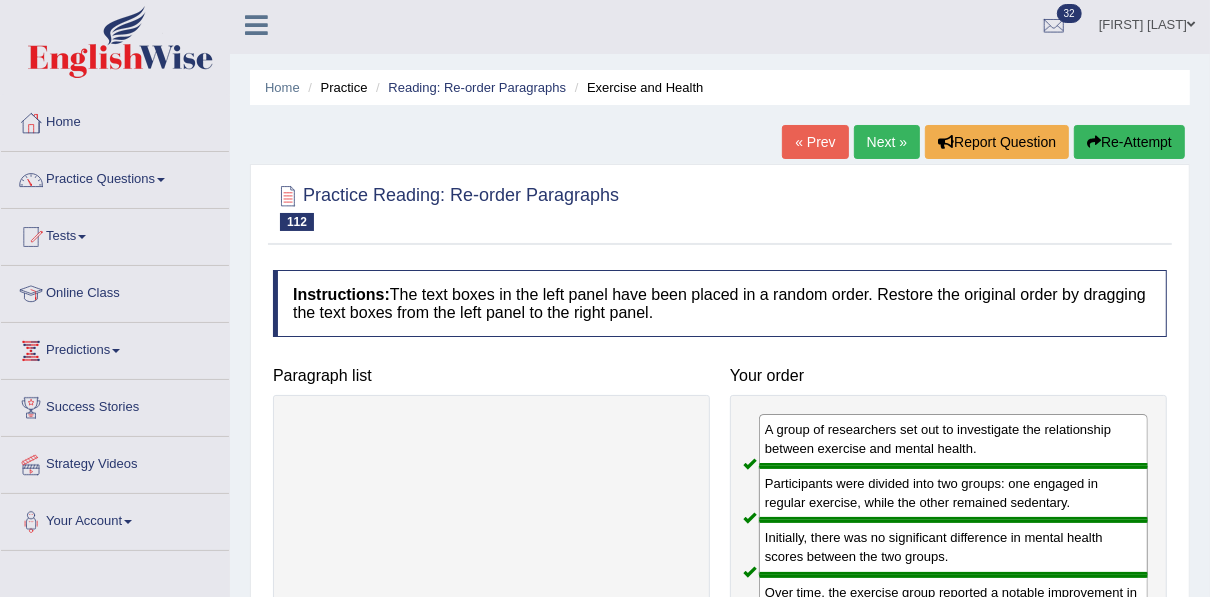 scroll, scrollTop: 3, scrollLeft: 0, axis: vertical 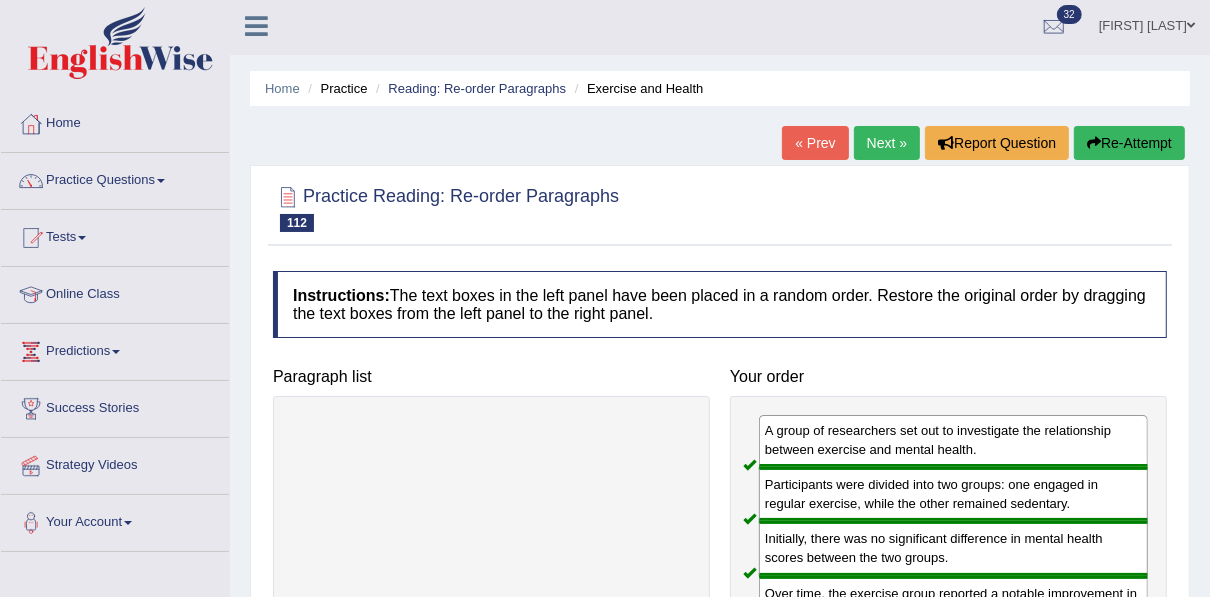 click on "Next »" at bounding box center (887, 143) 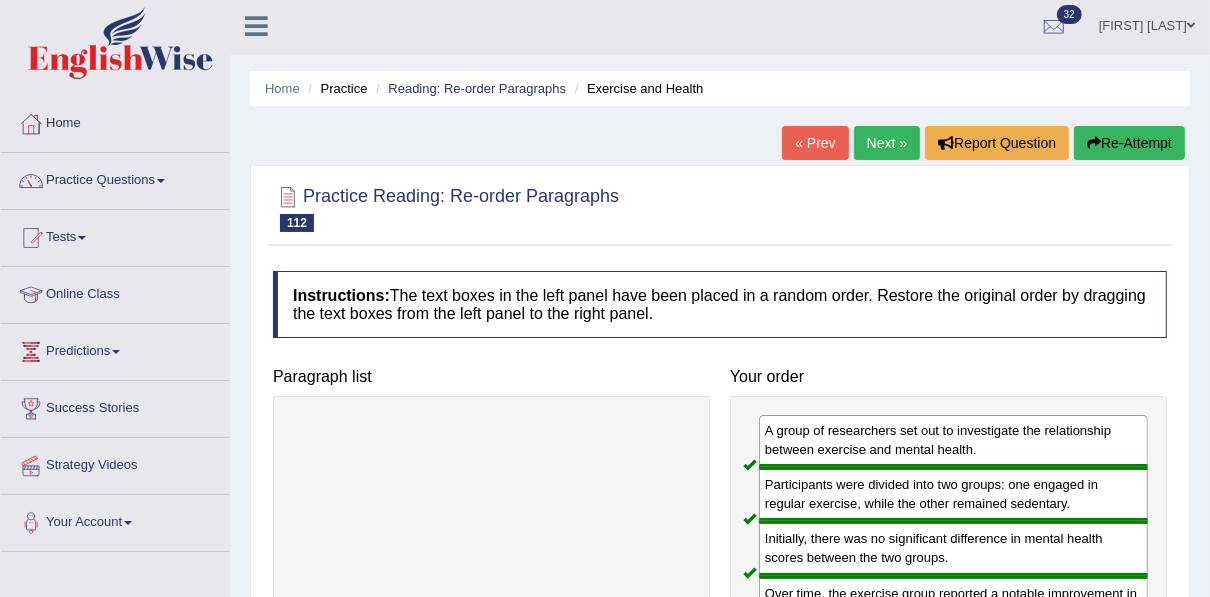 click on "Next »" at bounding box center [887, 143] 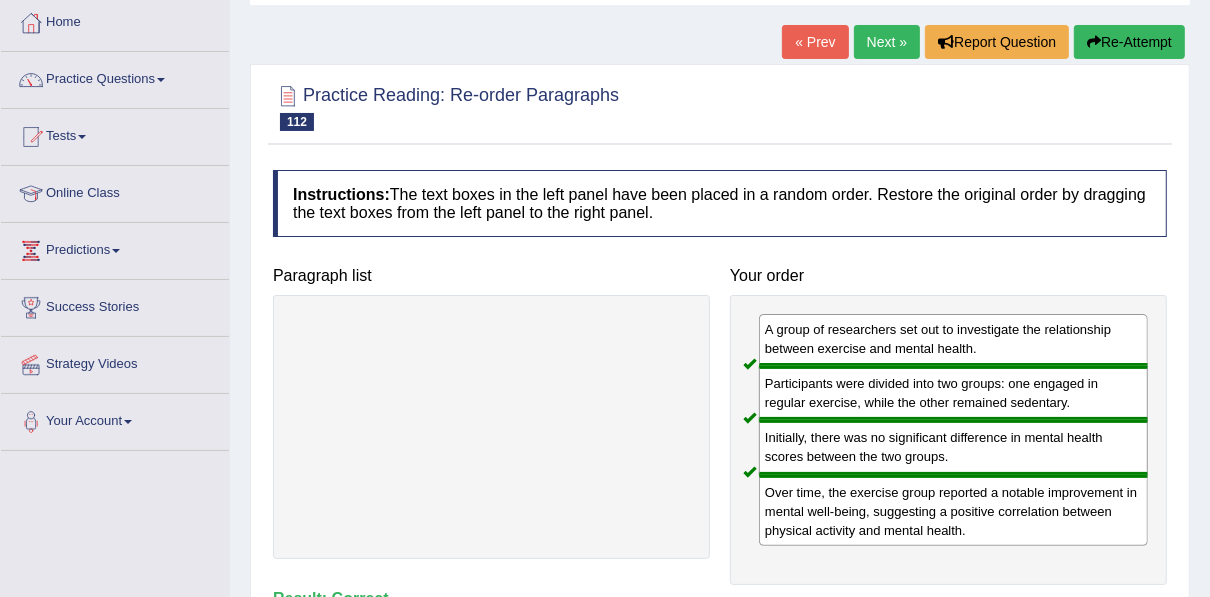 scroll, scrollTop: 103, scrollLeft: 0, axis: vertical 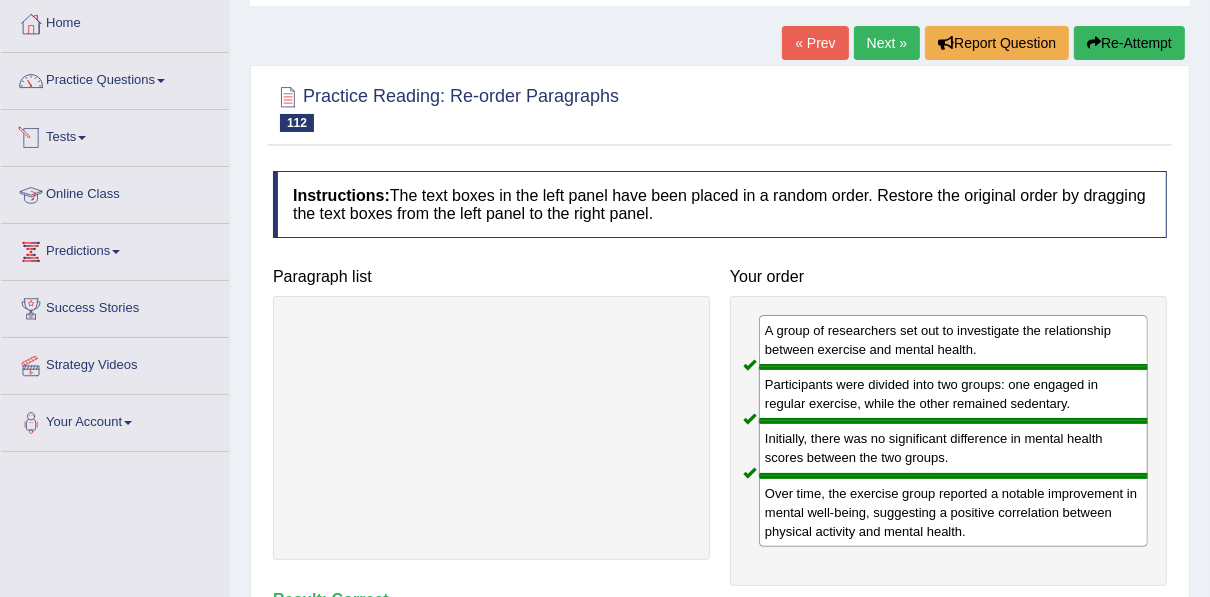 click on "Tests" at bounding box center [115, 135] 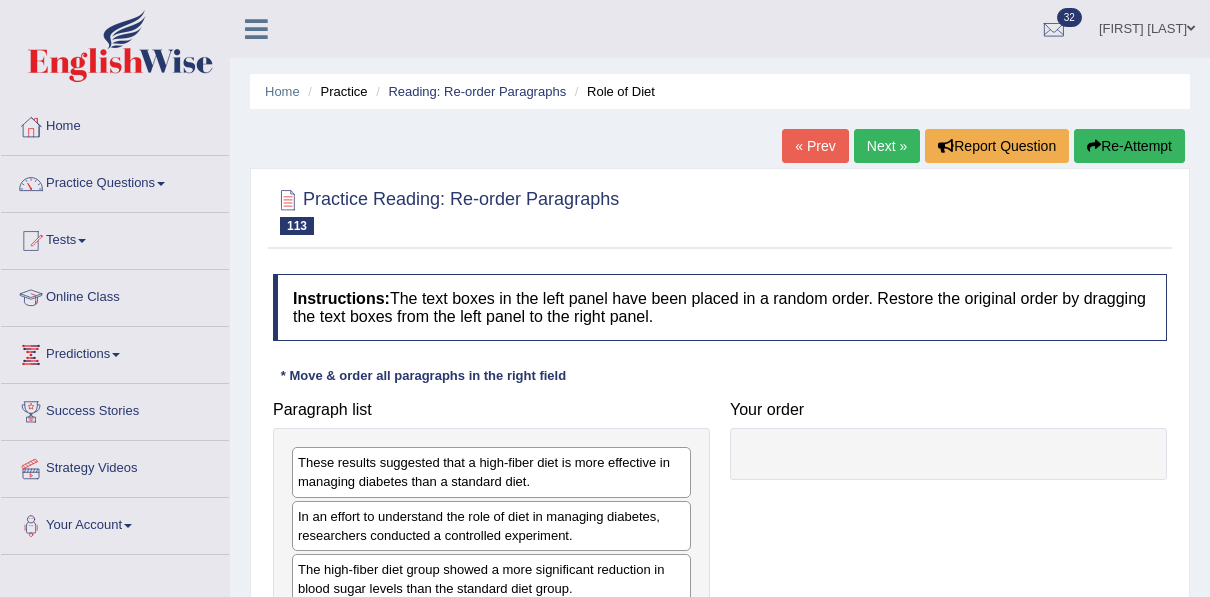 scroll, scrollTop: 0, scrollLeft: 0, axis: both 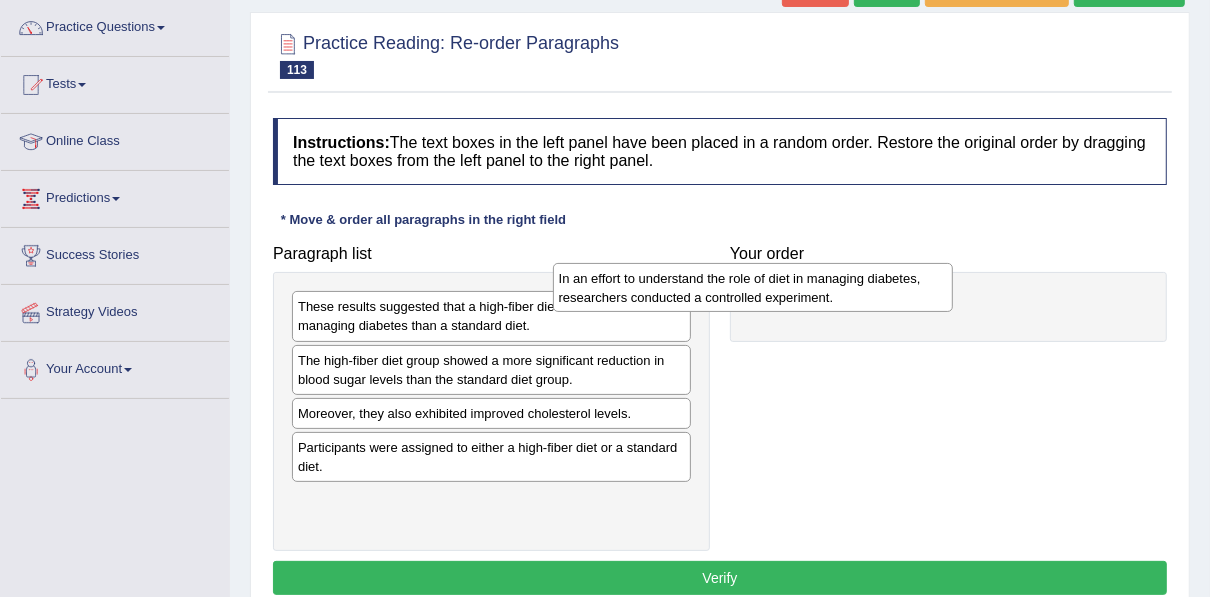 drag, startPoint x: 504, startPoint y: 355, endPoint x: 765, endPoint y: 274, distance: 273.2801 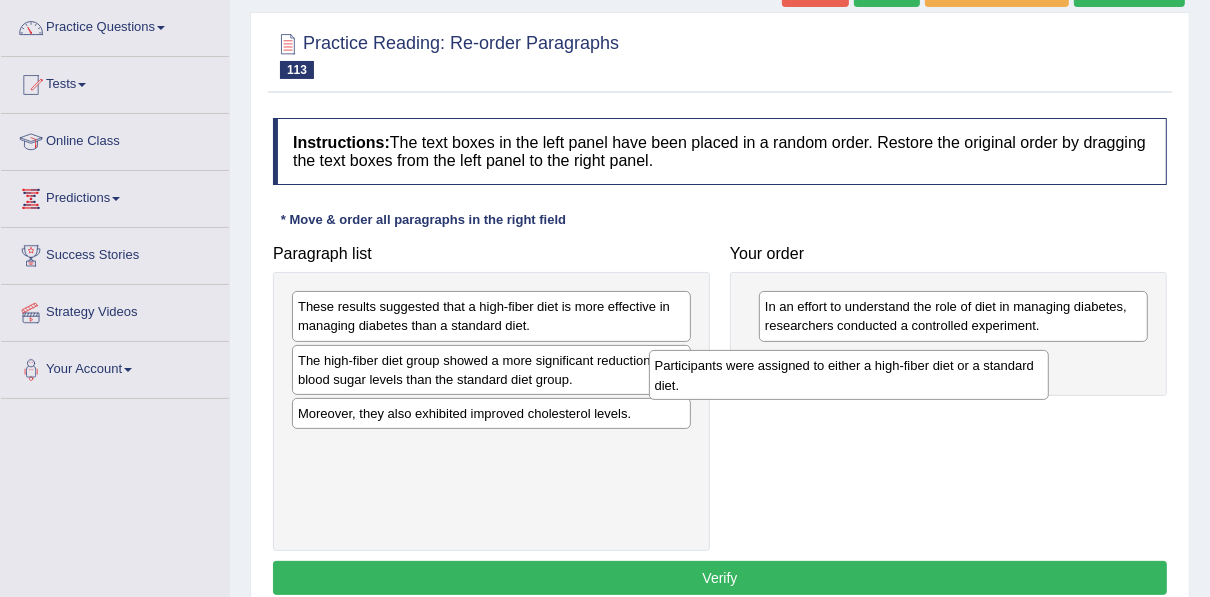 drag, startPoint x: 496, startPoint y: 463, endPoint x: 855, endPoint y: 384, distance: 367.58945 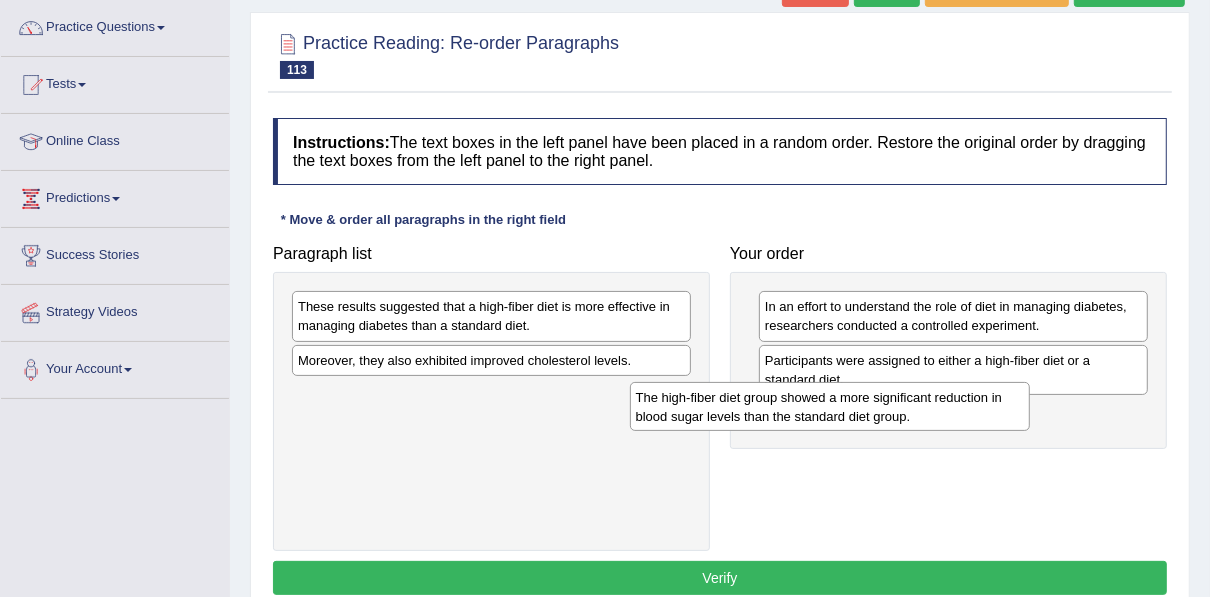 drag, startPoint x: 593, startPoint y: 356, endPoint x: 936, endPoint y: 393, distance: 344.98987 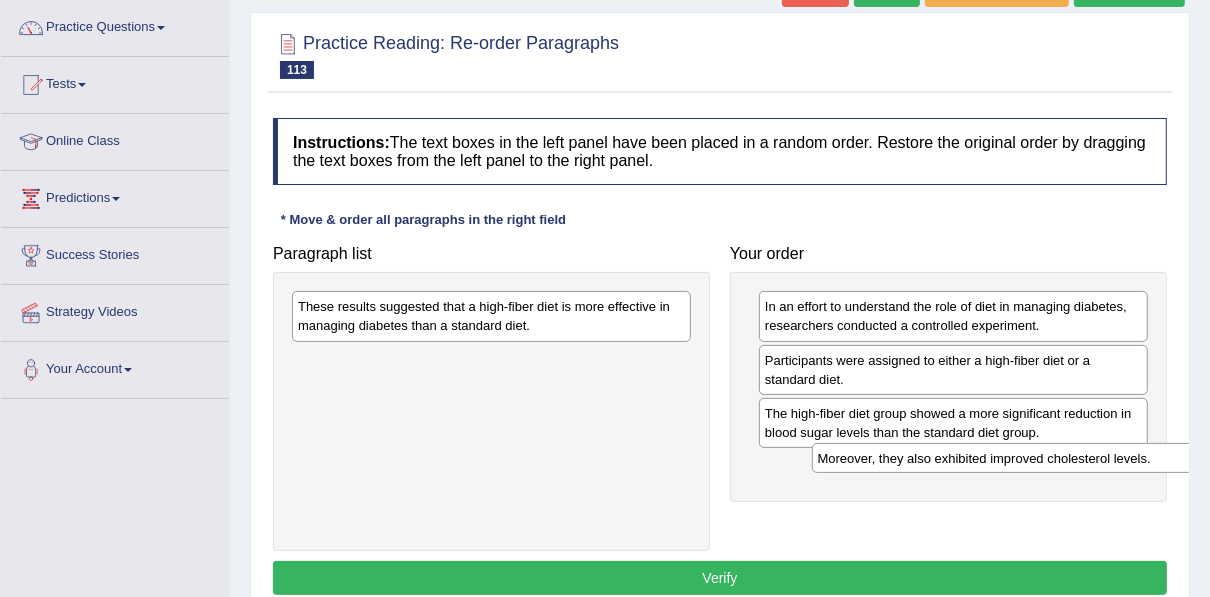 drag, startPoint x: 498, startPoint y: 357, endPoint x: 1016, endPoint y: 456, distance: 527.37555 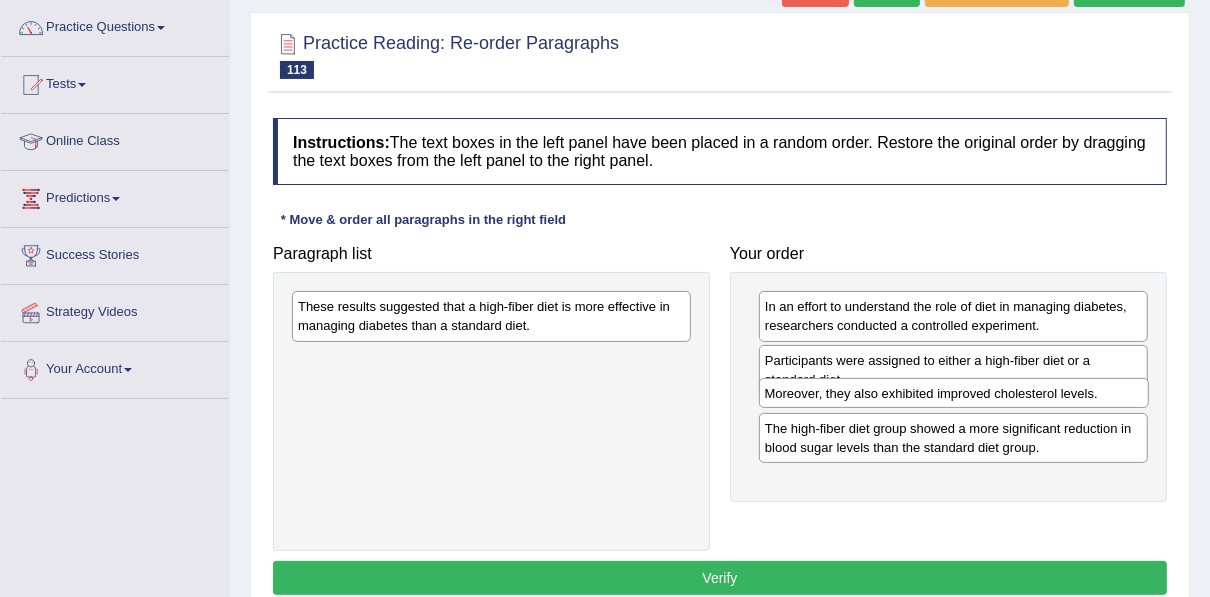 drag, startPoint x: 977, startPoint y: 468, endPoint x: 977, endPoint y: 397, distance: 71 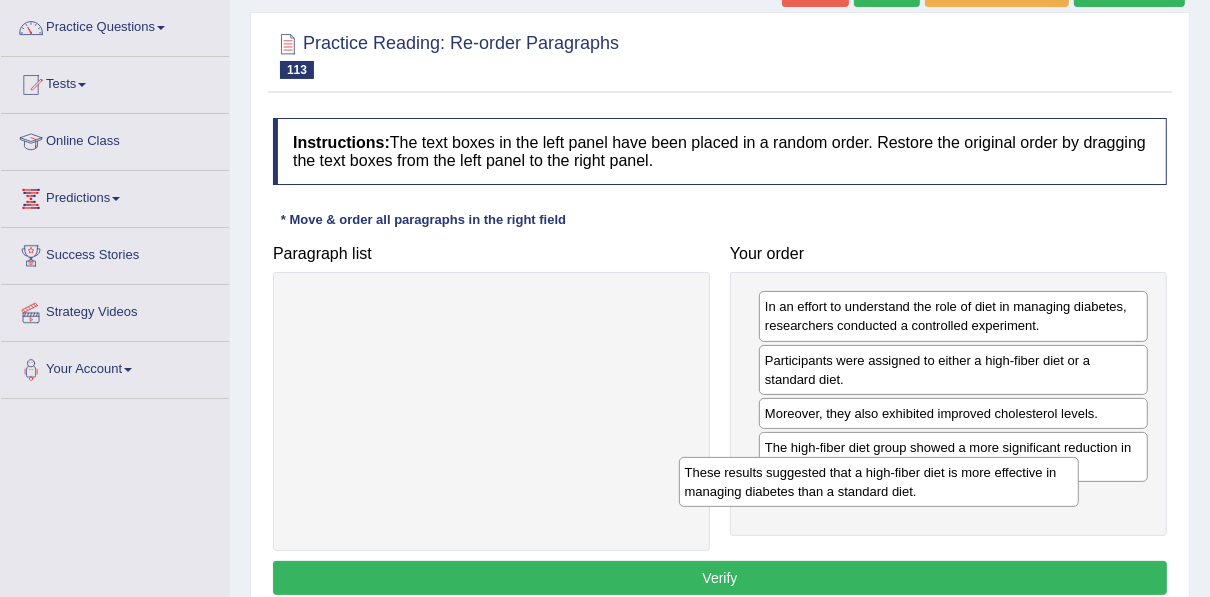 drag, startPoint x: 544, startPoint y: 312, endPoint x: 954, endPoint y: 478, distance: 442.3302 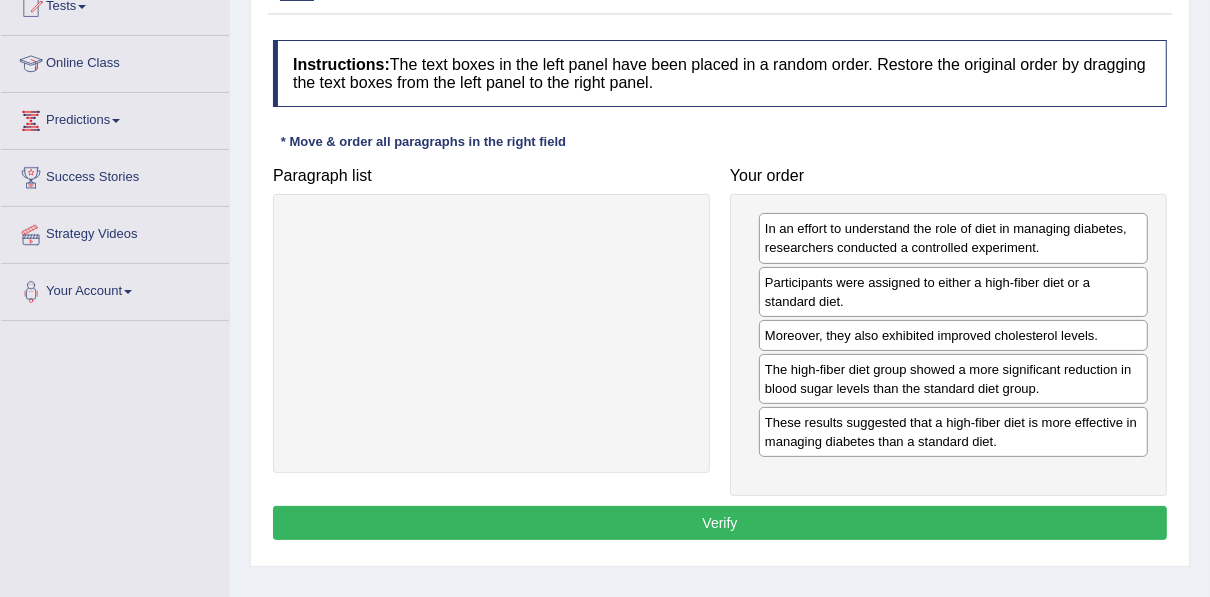 scroll, scrollTop: 238, scrollLeft: 0, axis: vertical 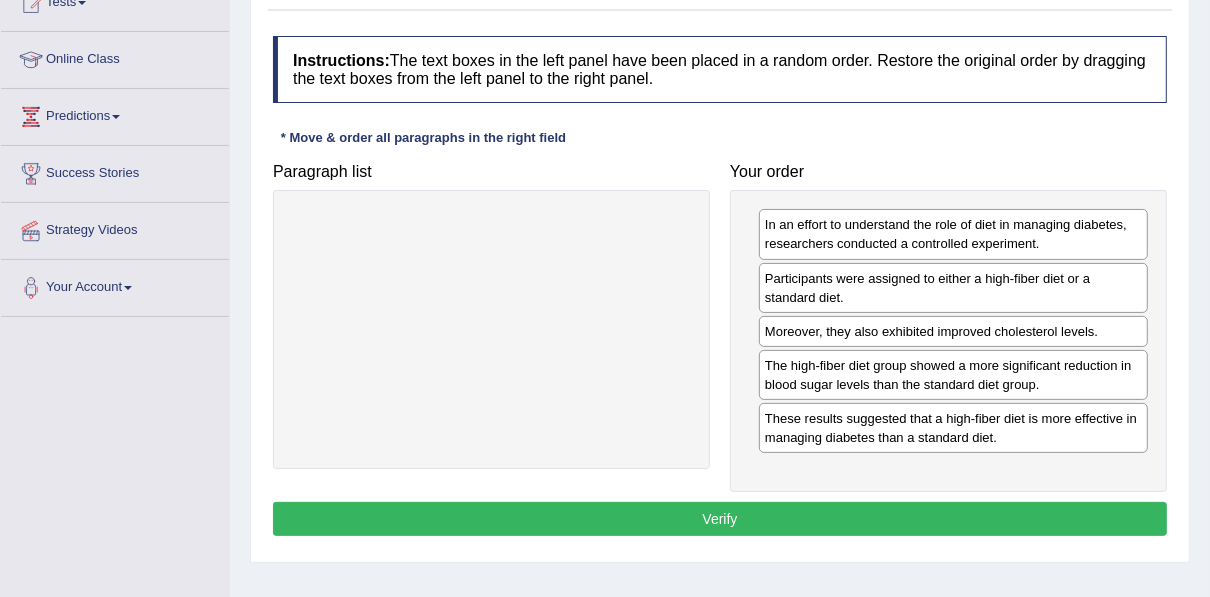 click on "Verify" at bounding box center (720, 519) 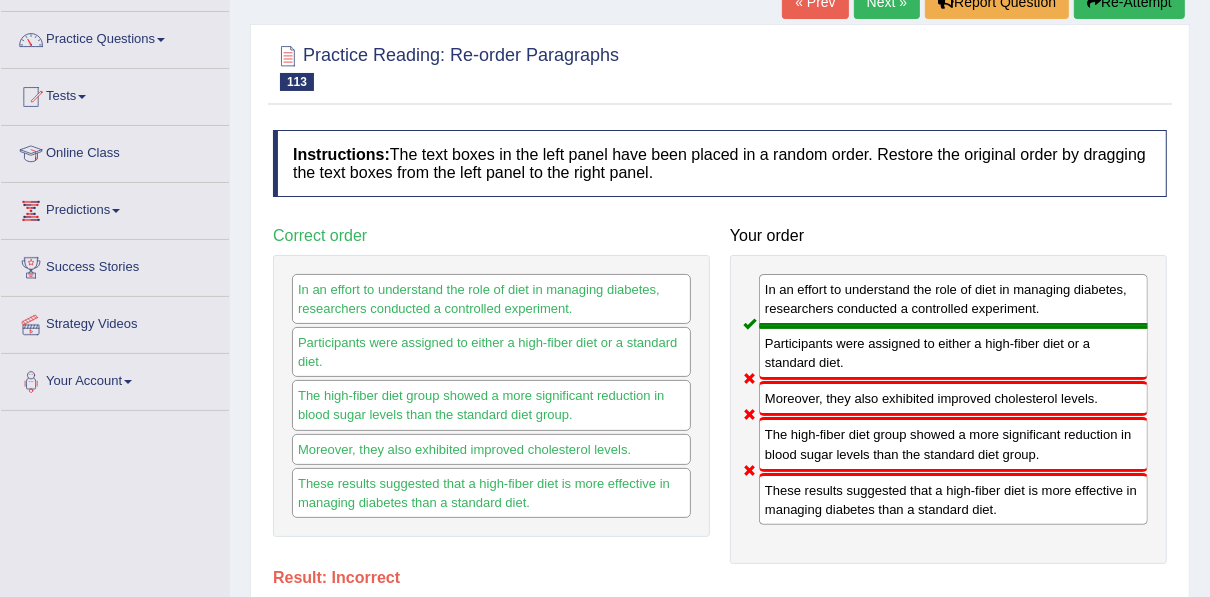scroll, scrollTop: 0, scrollLeft: 0, axis: both 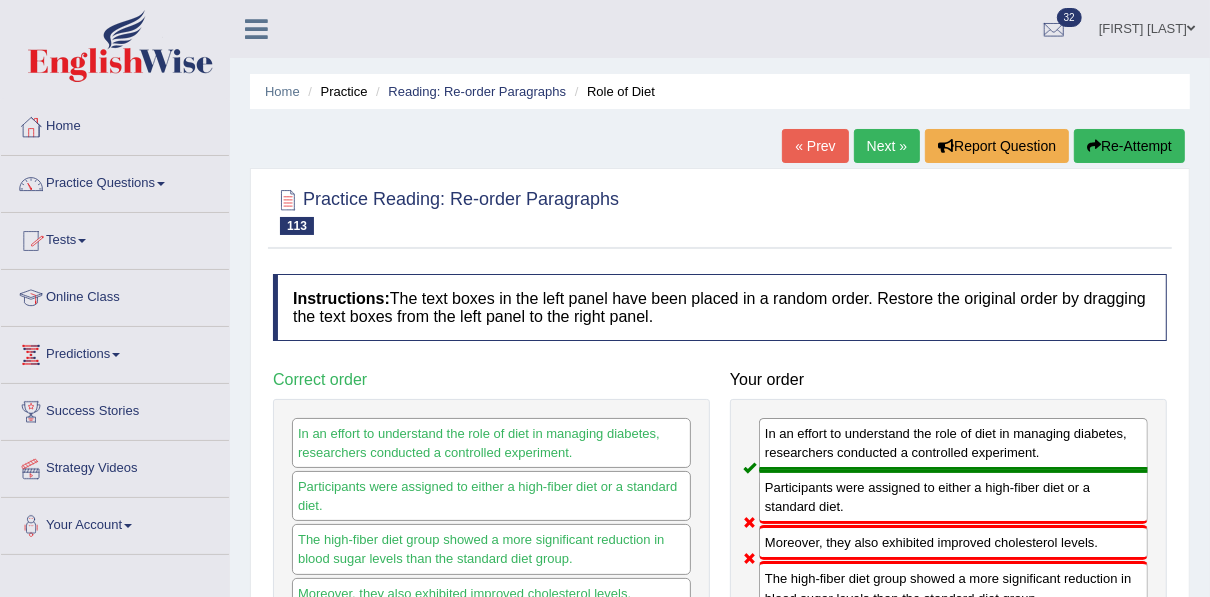 click on "Next »" at bounding box center [887, 146] 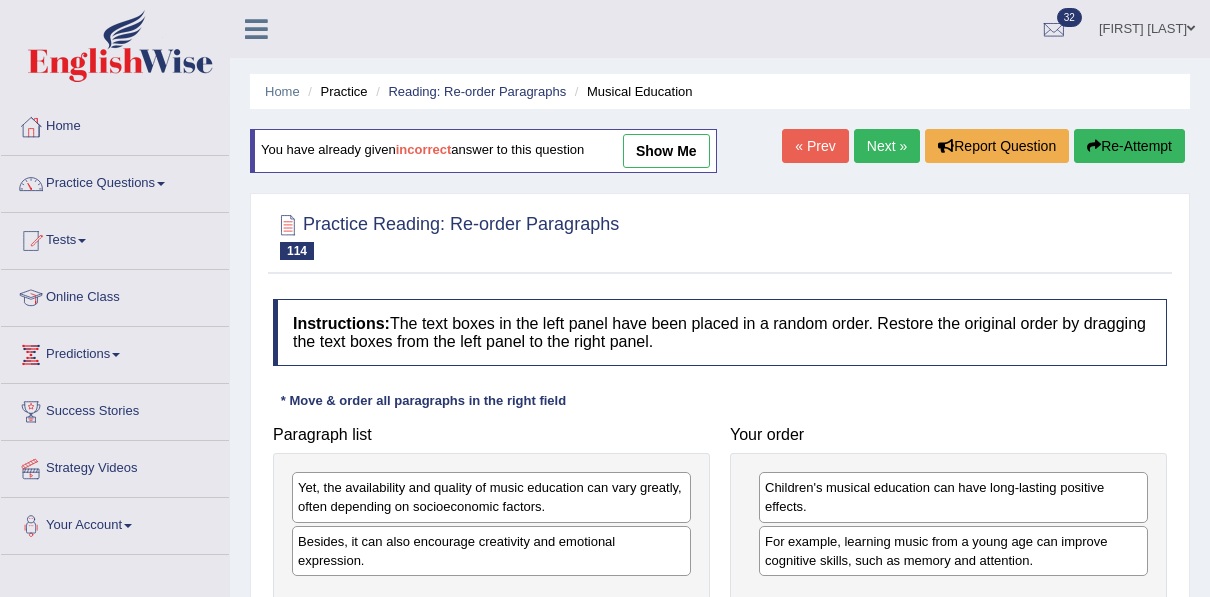 scroll, scrollTop: 96, scrollLeft: 0, axis: vertical 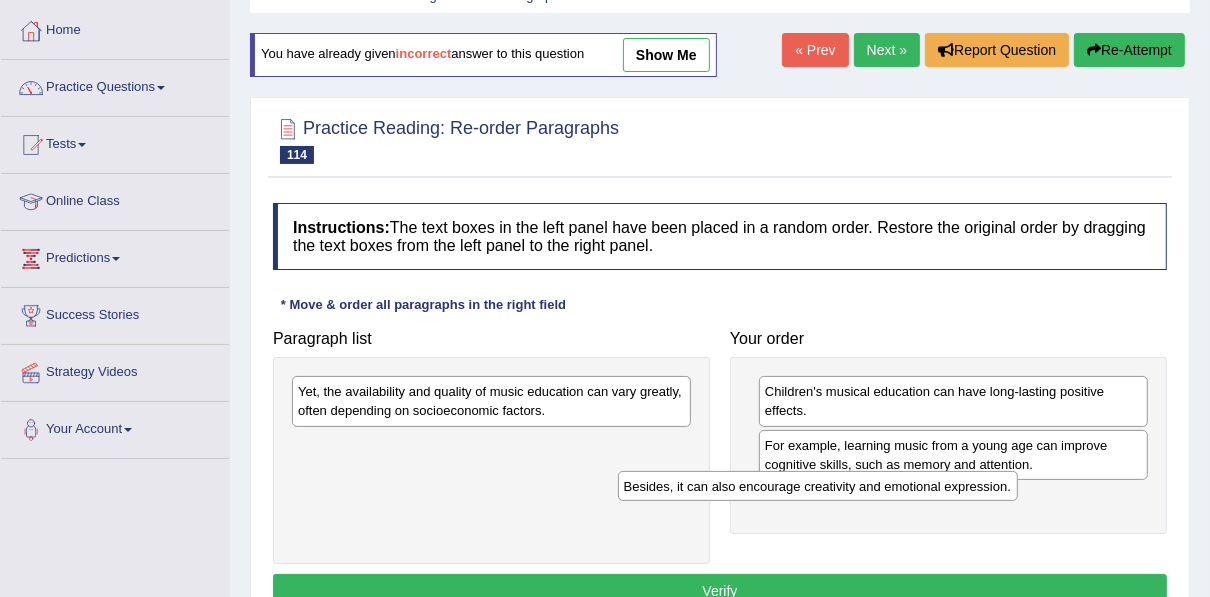 drag, startPoint x: 522, startPoint y: 442, endPoint x: 861, endPoint y: 484, distance: 341.59186 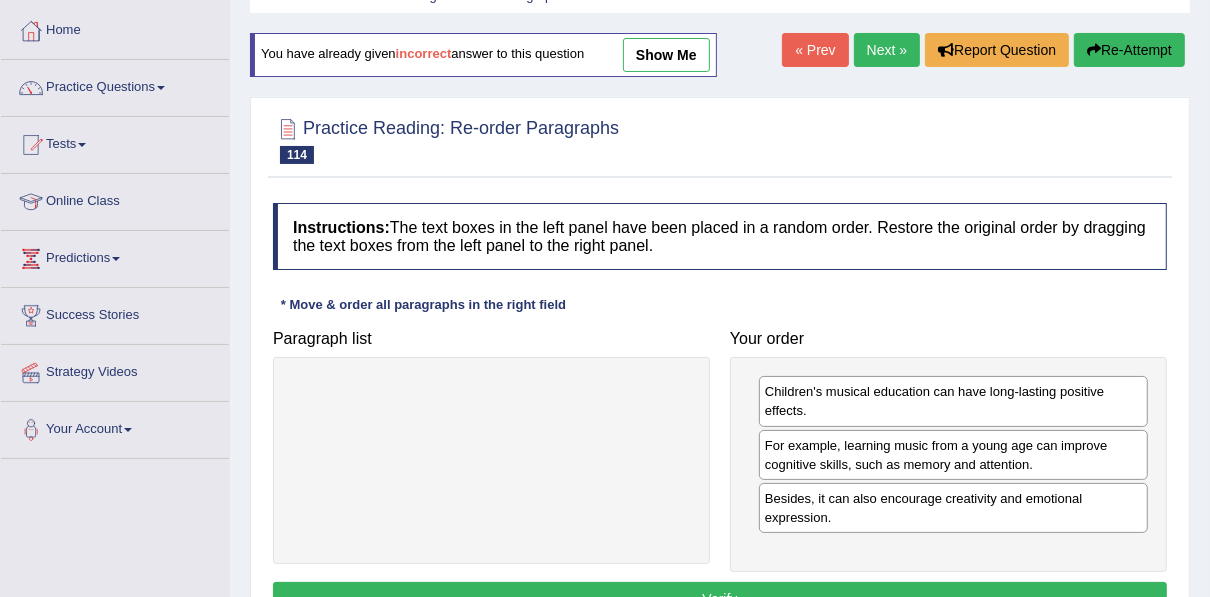 drag, startPoint x: 666, startPoint y: 405, endPoint x: 963, endPoint y: 631, distance: 373.20905 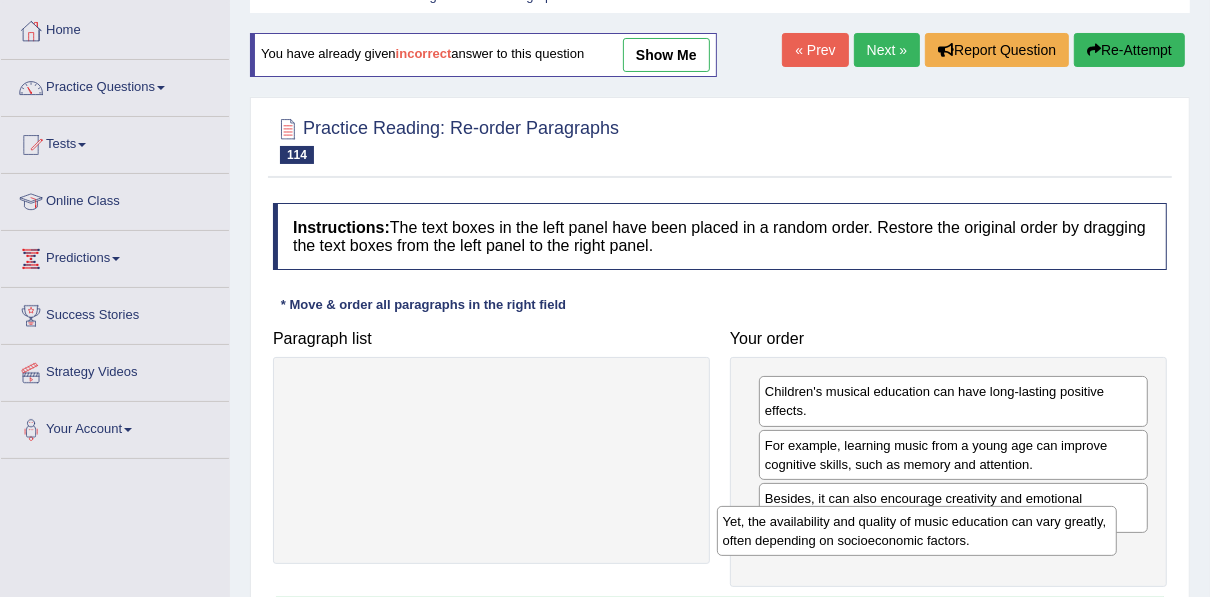 drag, startPoint x: 428, startPoint y: 393, endPoint x: 919, endPoint y: 523, distance: 507.9183 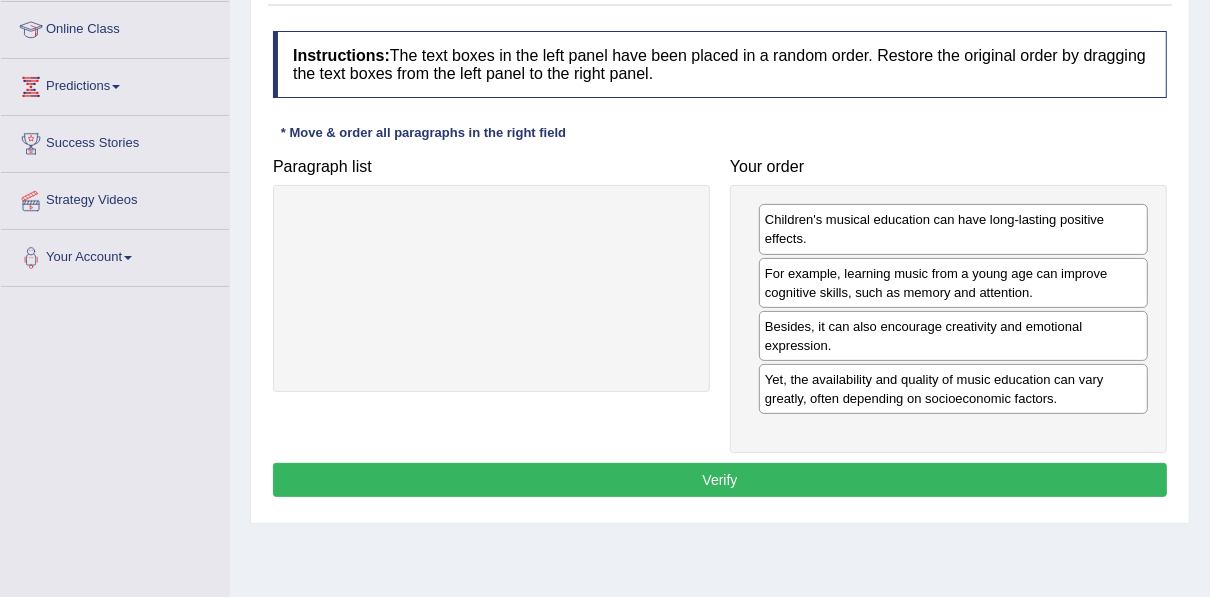 scroll, scrollTop: 270, scrollLeft: 0, axis: vertical 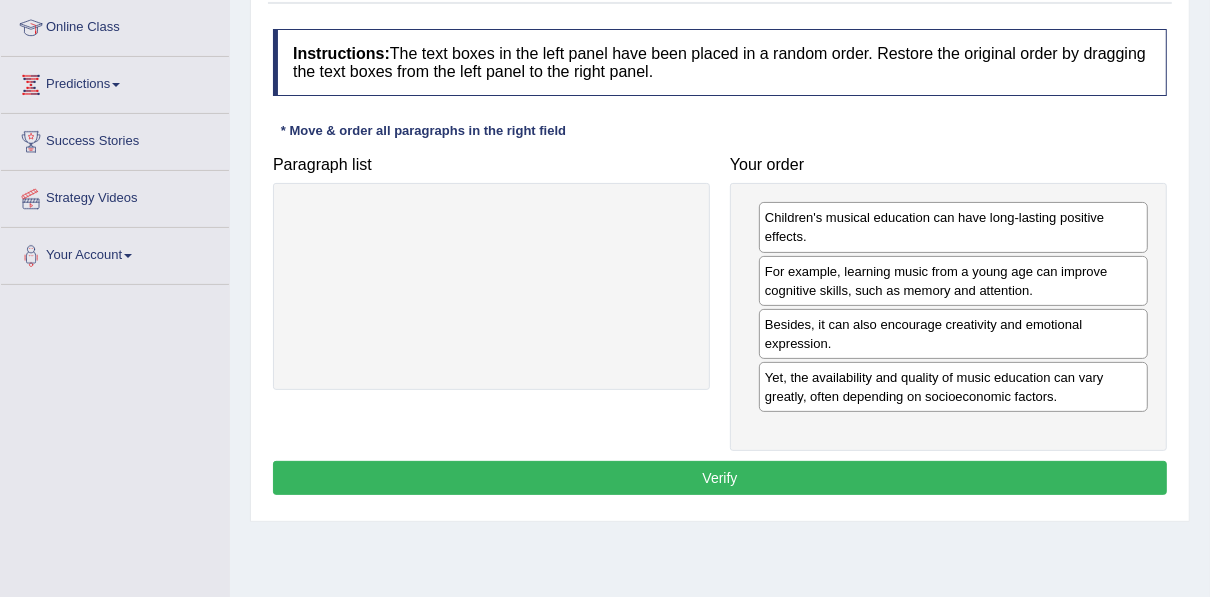 click on "Verify" at bounding box center [720, 478] 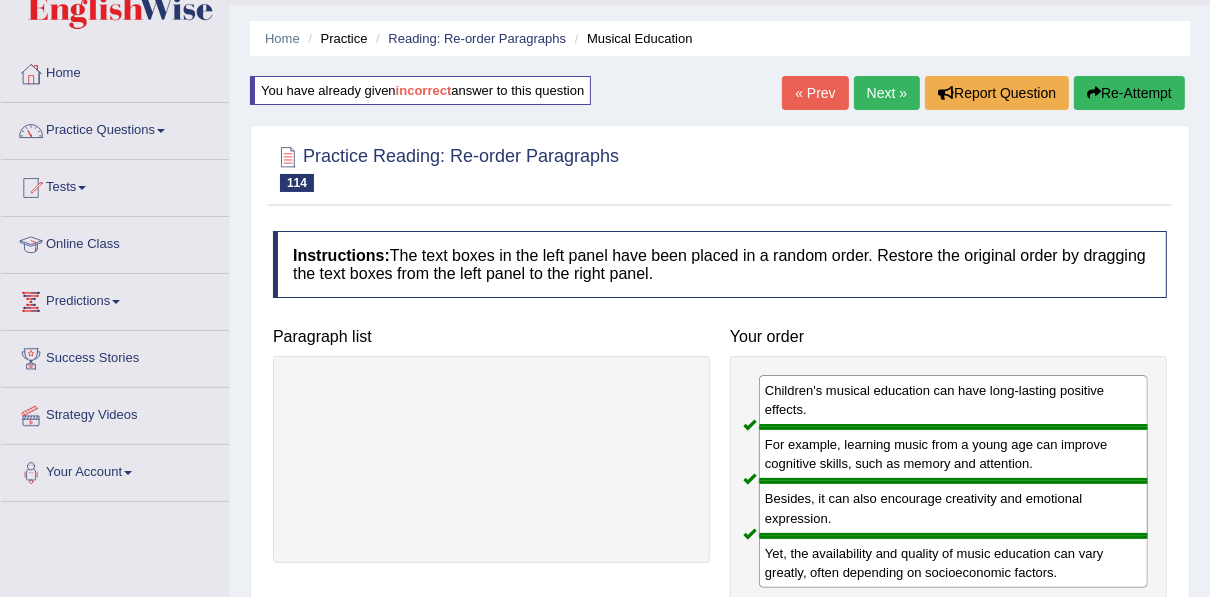scroll, scrollTop: 50, scrollLeft: 0, axis: vertical 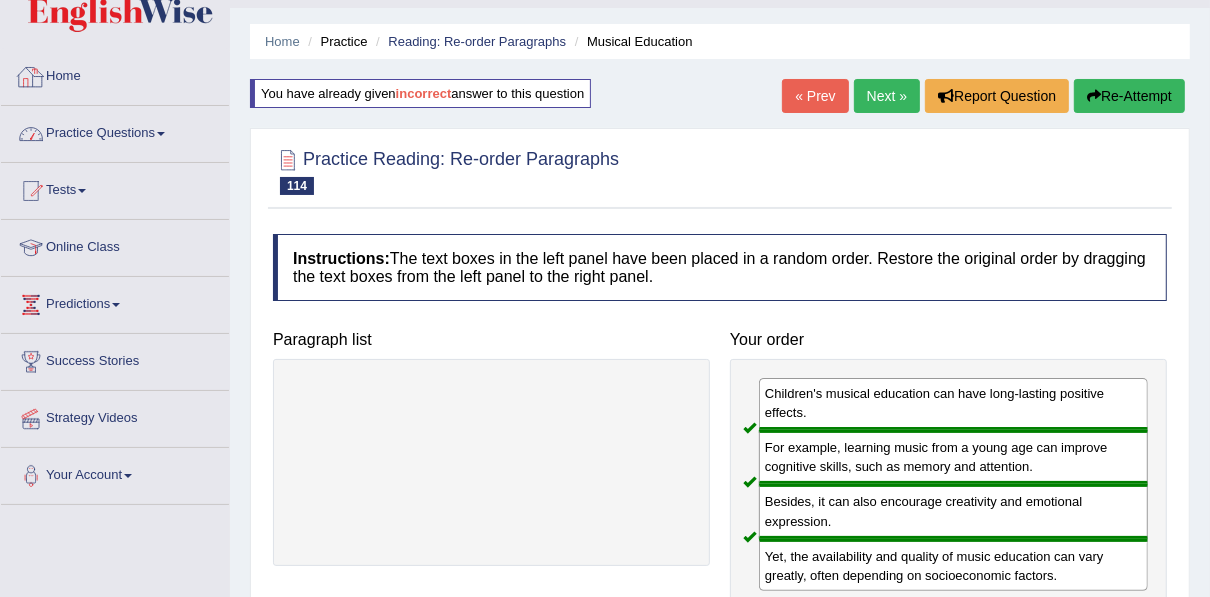 click on "Practice Questions" at bounding box center [115, 131] 